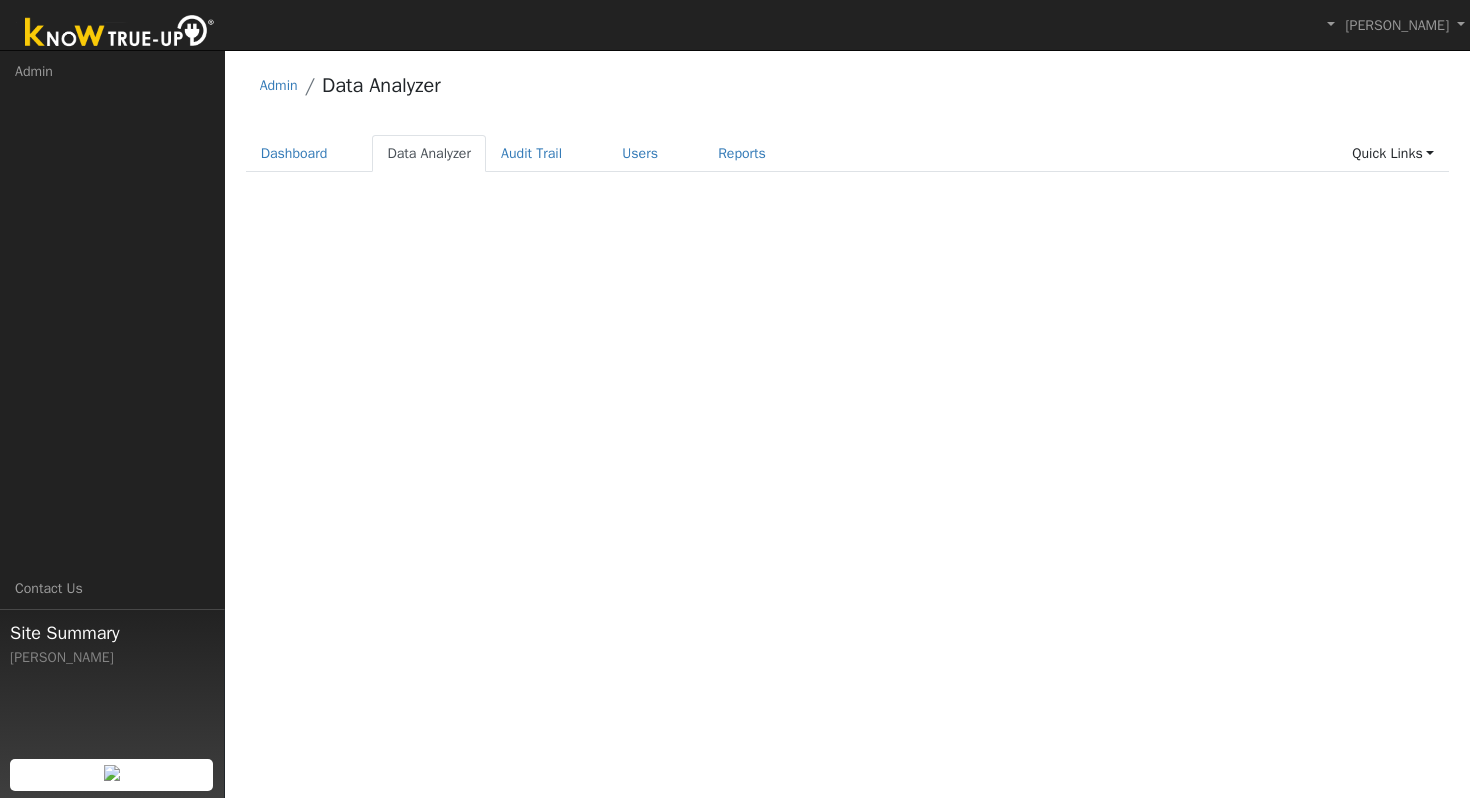 scroll, scrollTop: 0, scrollLeft: 0, axis: both 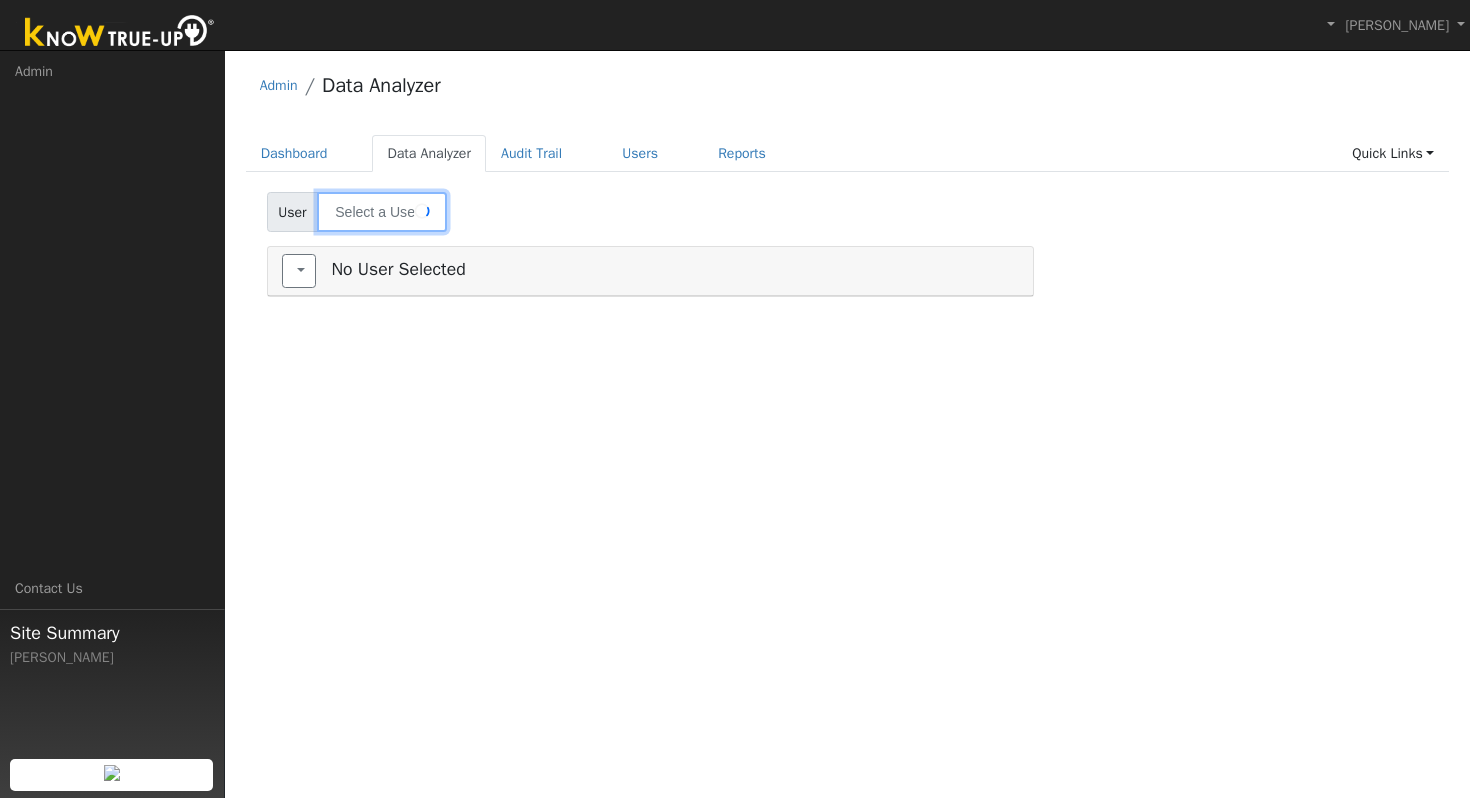 type on "[PERSON_NAME]" 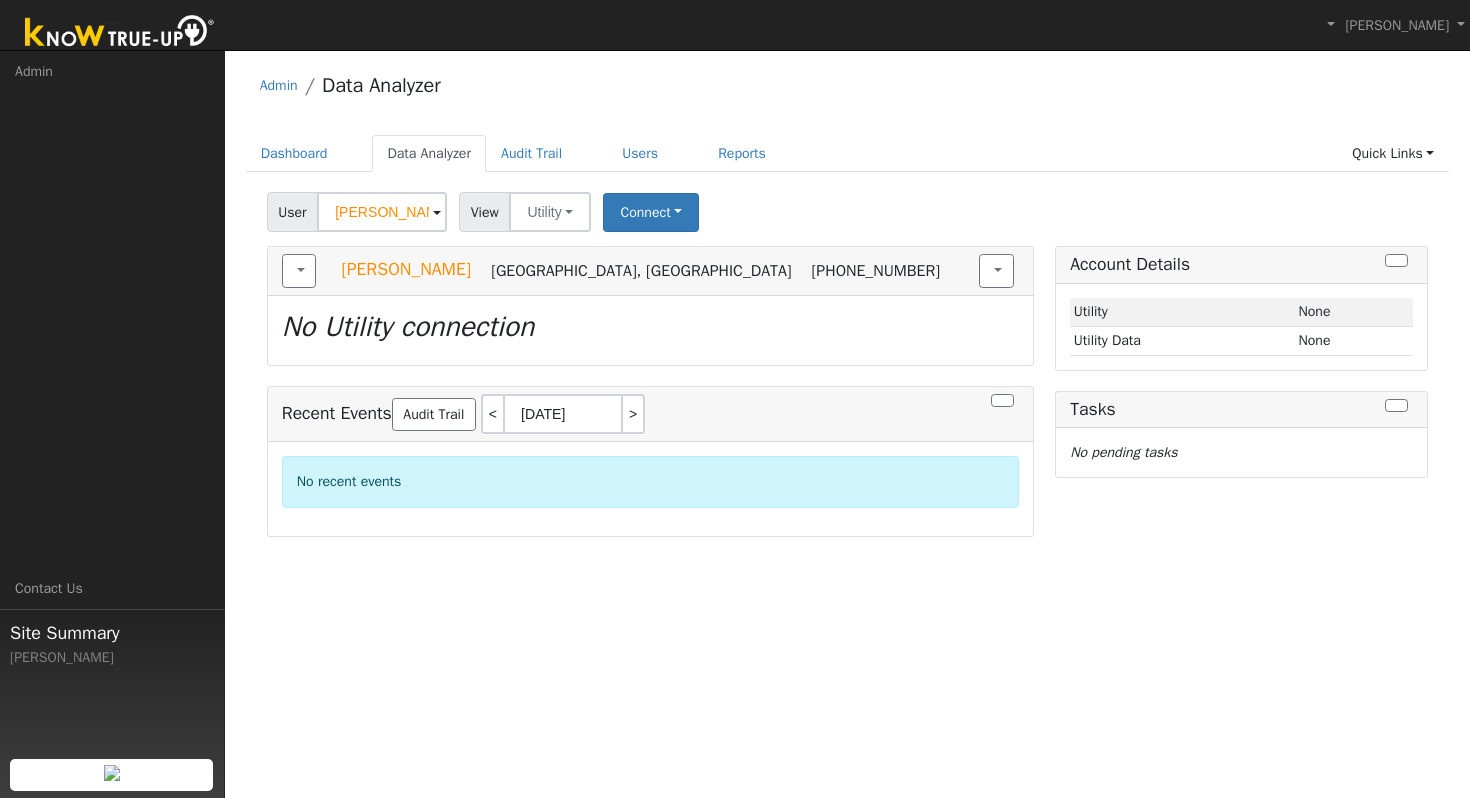 click on "Admin
Data Analyzer
Dashboard
Data Analyzer
Audit Trail
Users
Reports
Quick Links
Quick Add
Quick Connect
Run a Scenario Report
Upload a Utility CSV
Help Center
Go to
Dashboard
Data Analyzer
Audit Trail
Users
Reports" at bounding box center [847, 298] 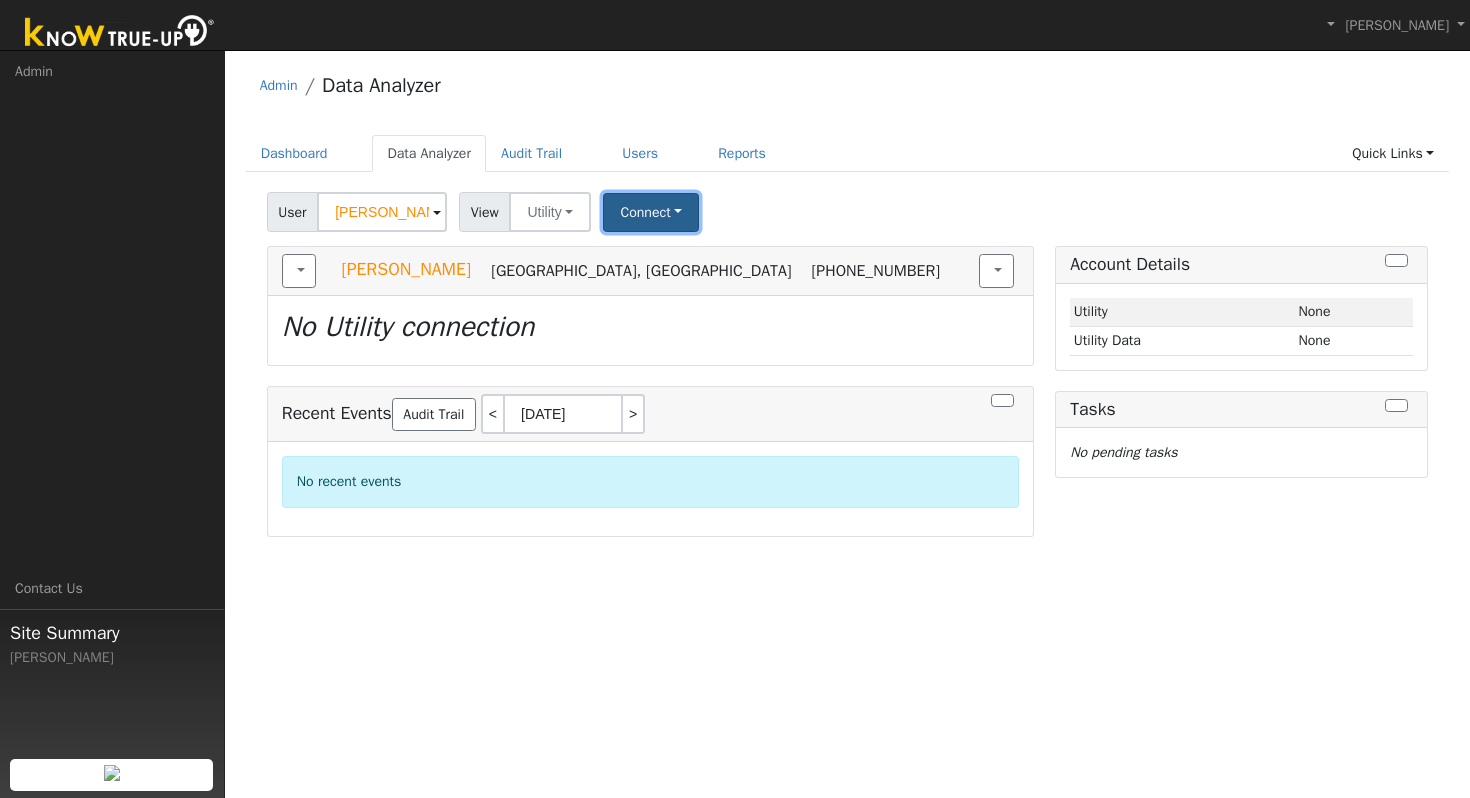 click on "Connect" at bounding box center (651, 212) 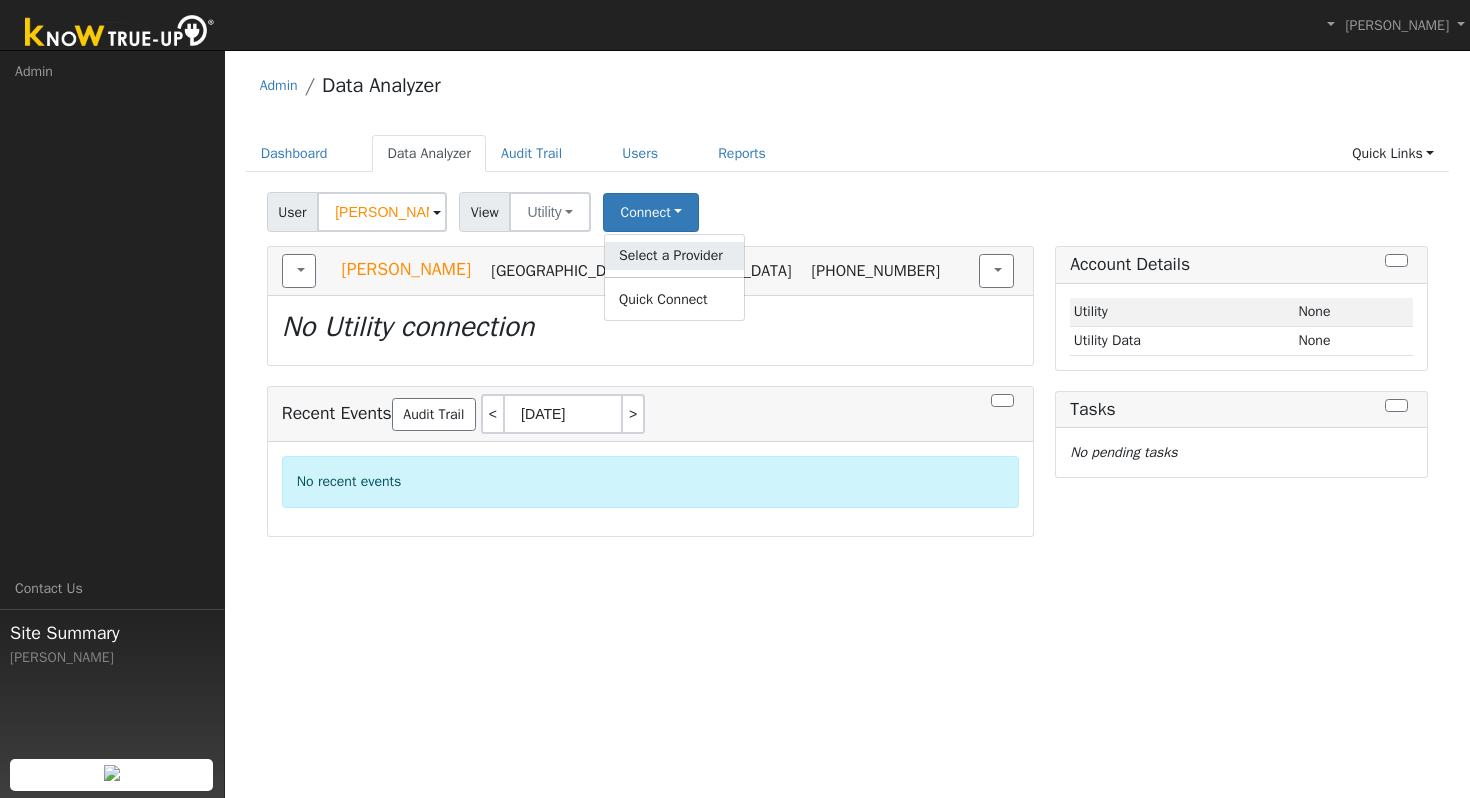 click on "Select a Provider" 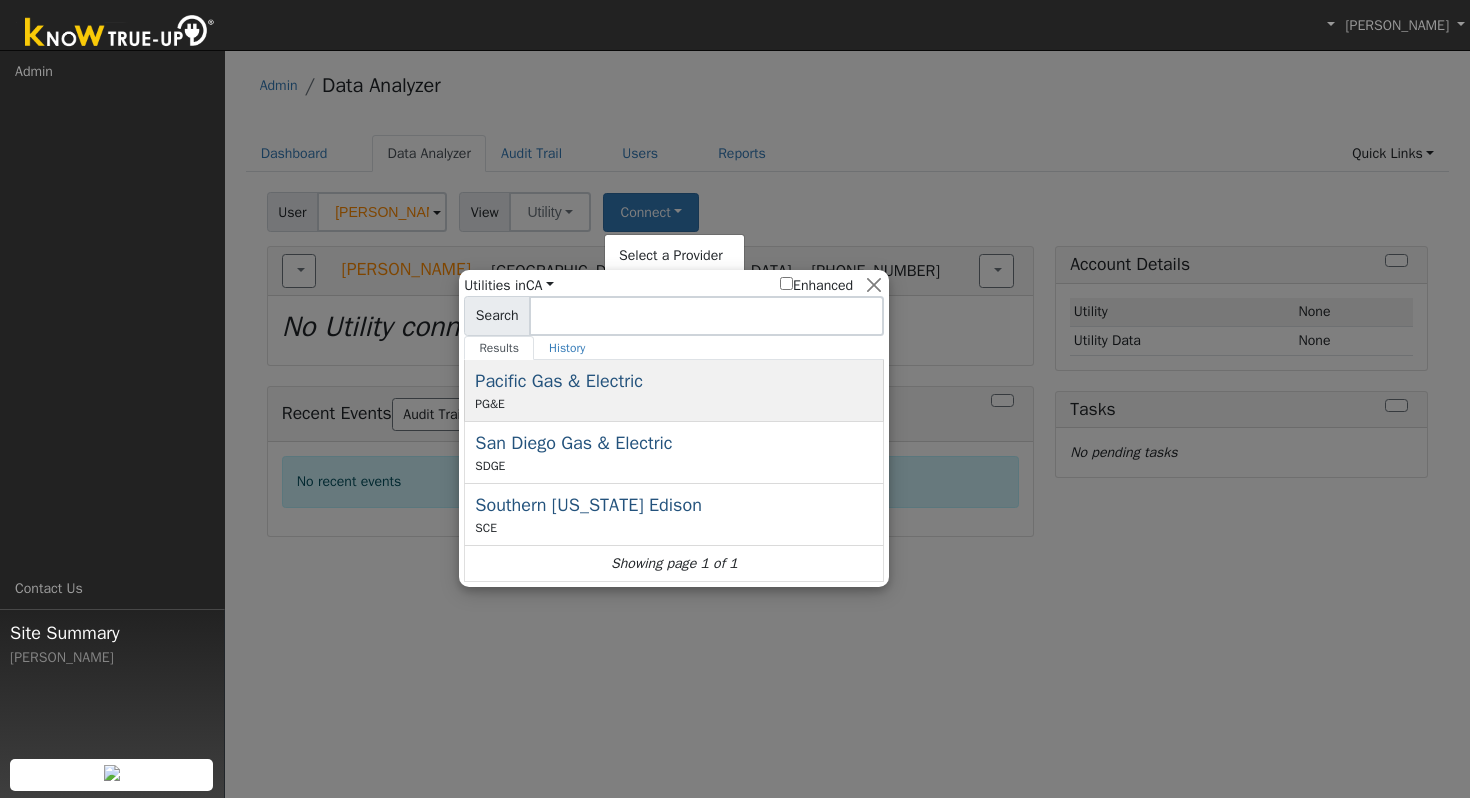 click on "PG&E" at bounding box center (677, 404) 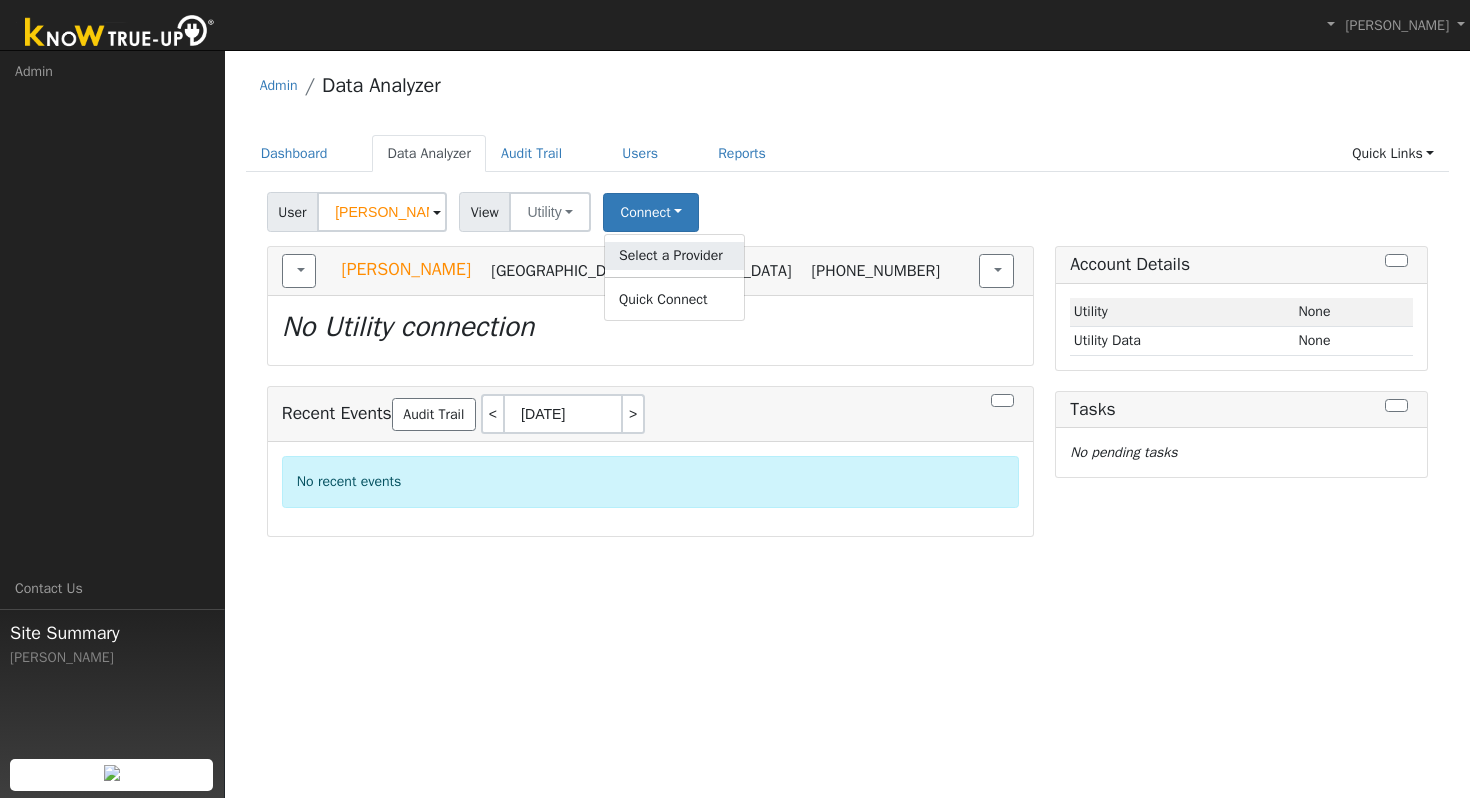 click on "Select a Provider" 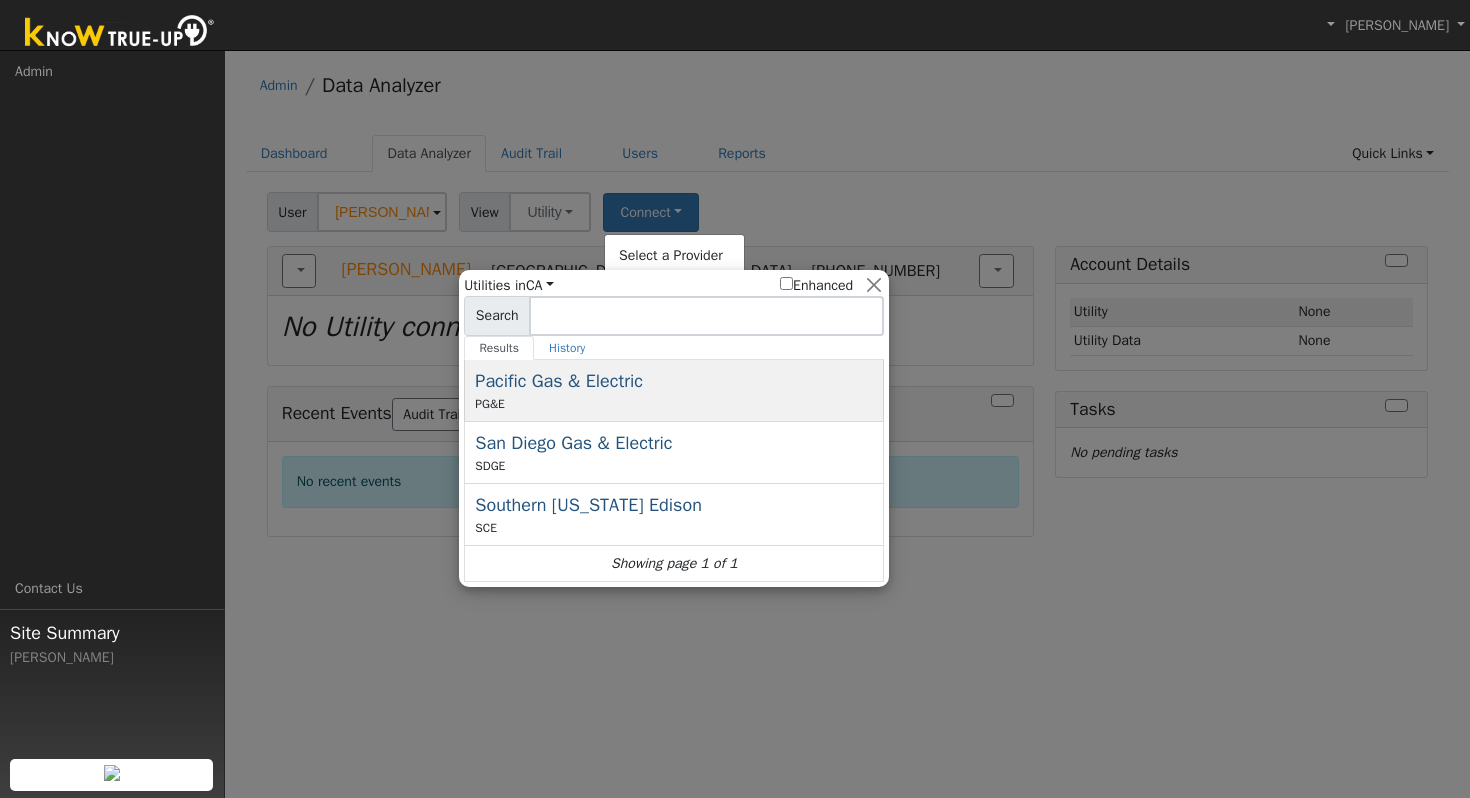 click on "Pacific Gas & Electric" at bounding box center [559, 381] 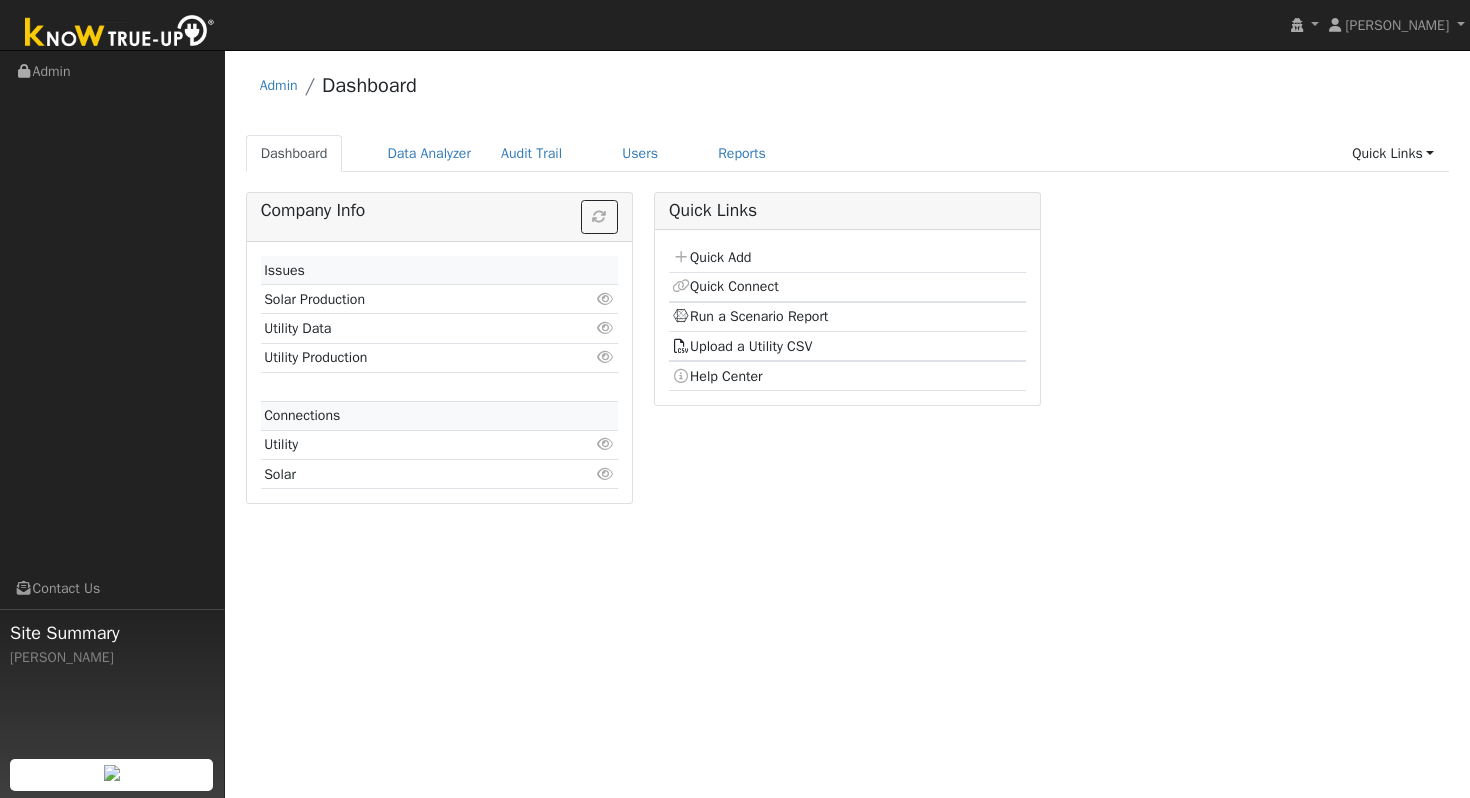 scroll, scrollTop: 0, scrollLeft: 0, axis: both 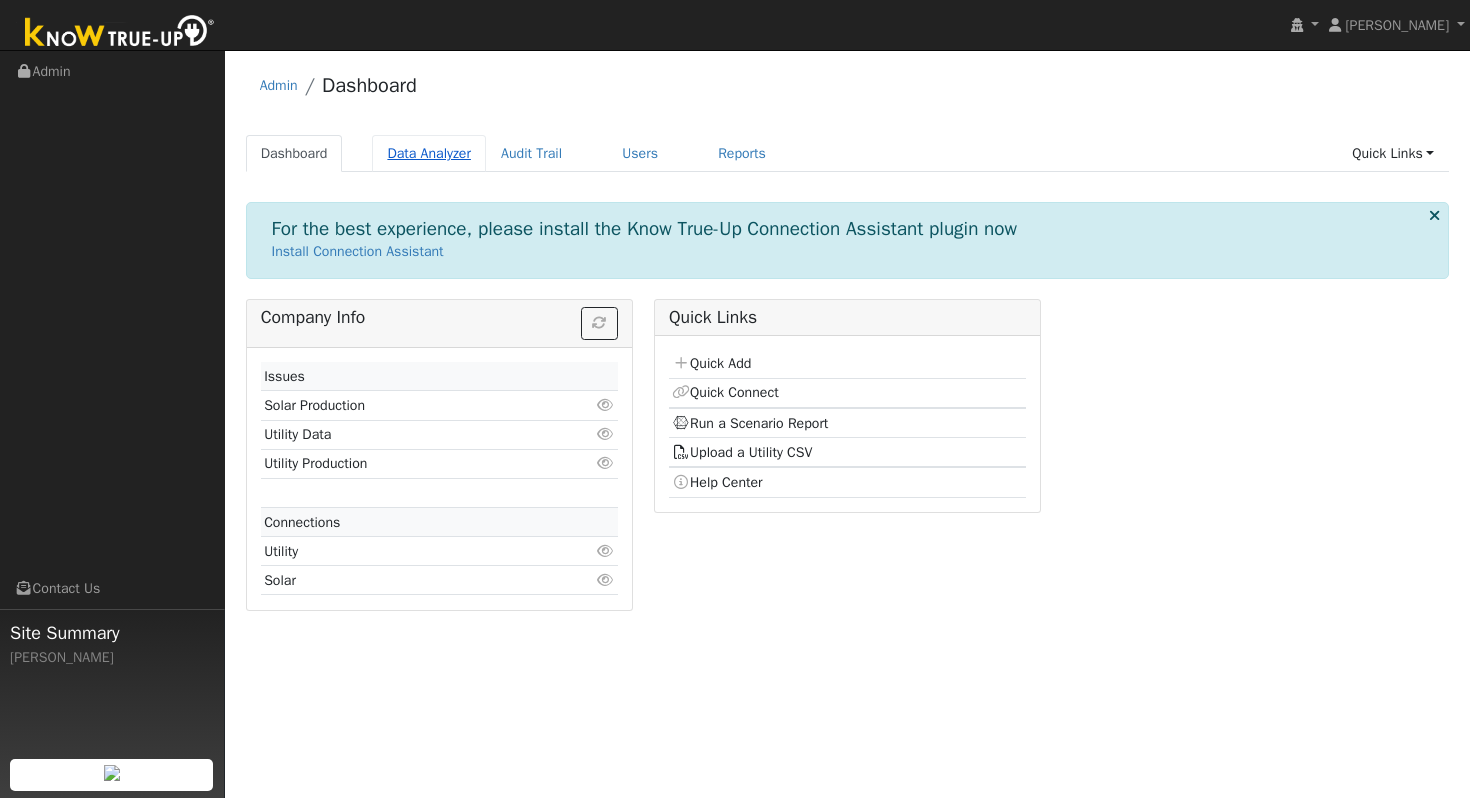 click on "Data Analyzer" at bounding box center [429, 153] 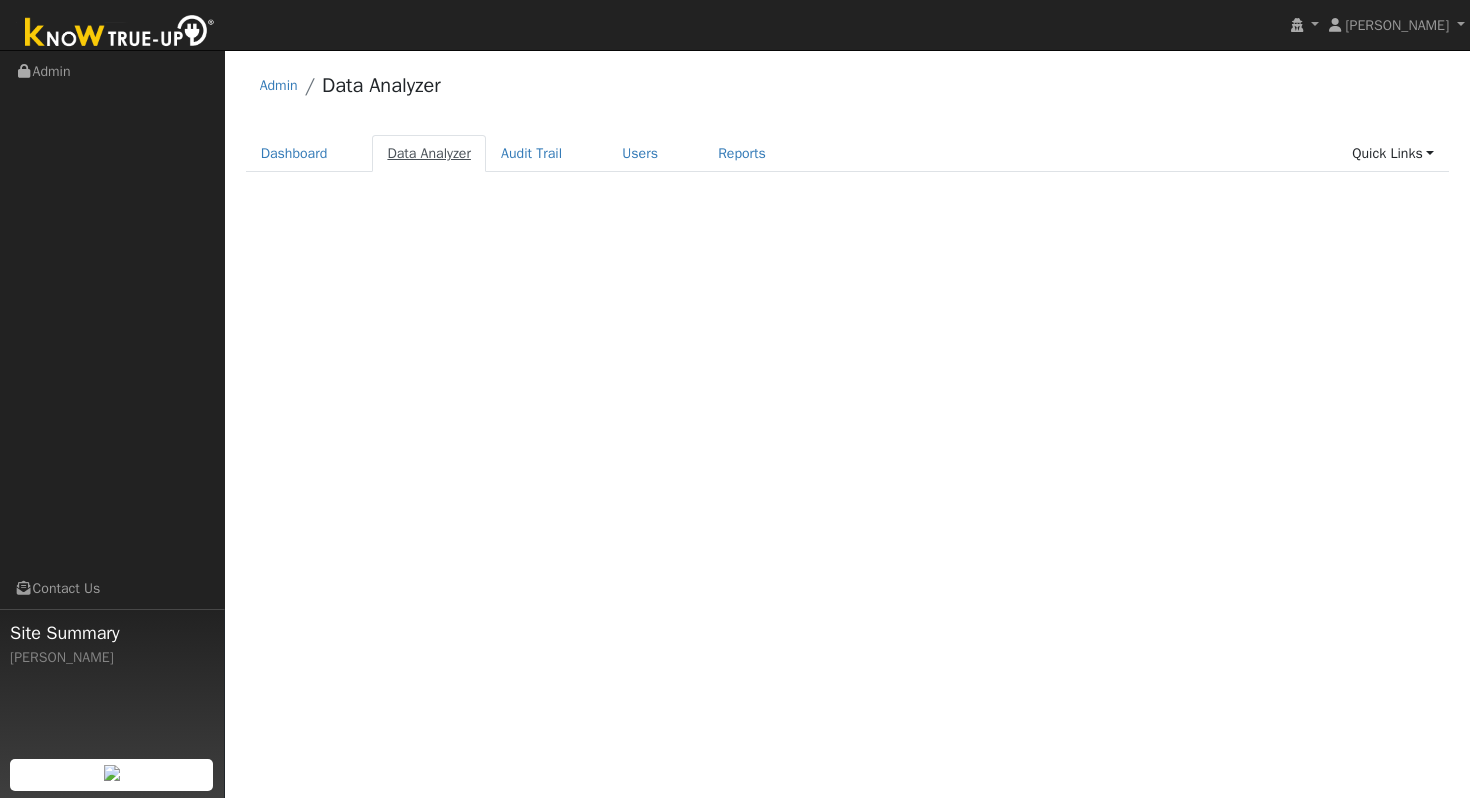 scroll, scrollTop: 0, scrollLeft: 0, axis: both 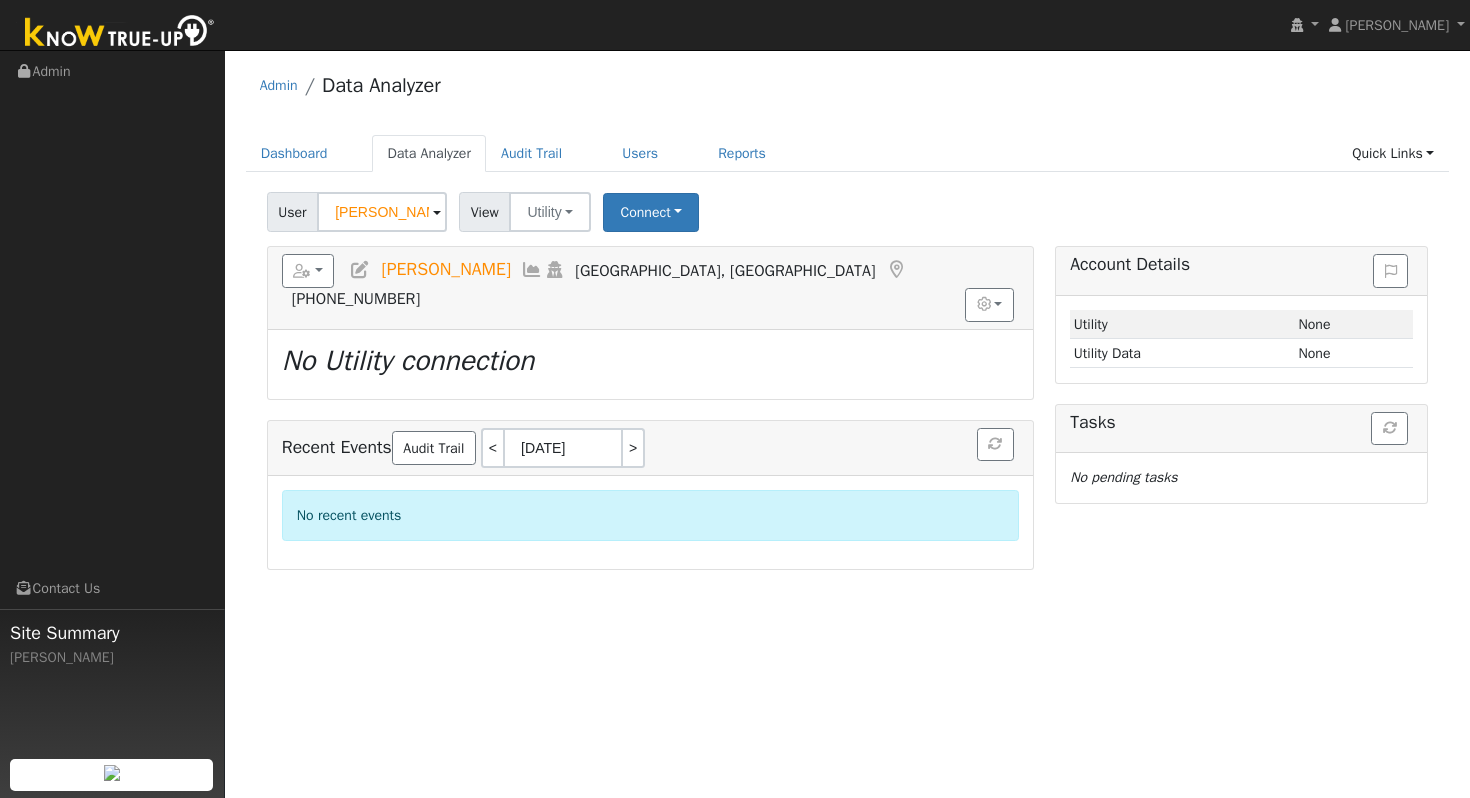 click on "[PERSON_NAME]" at bounding box center (382, 212) 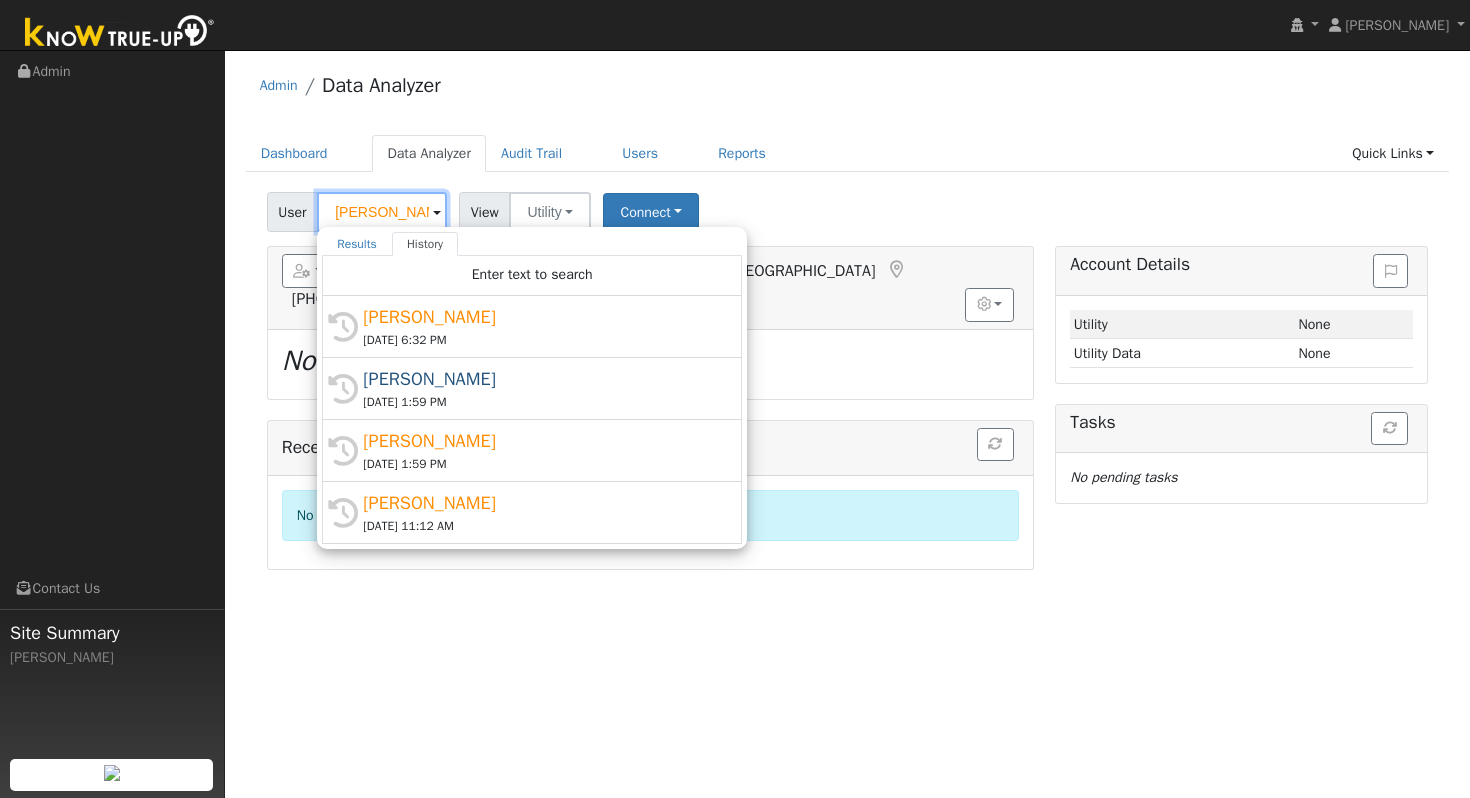 click on "[PERSON_NAME]" at bounding box center [382, 212] 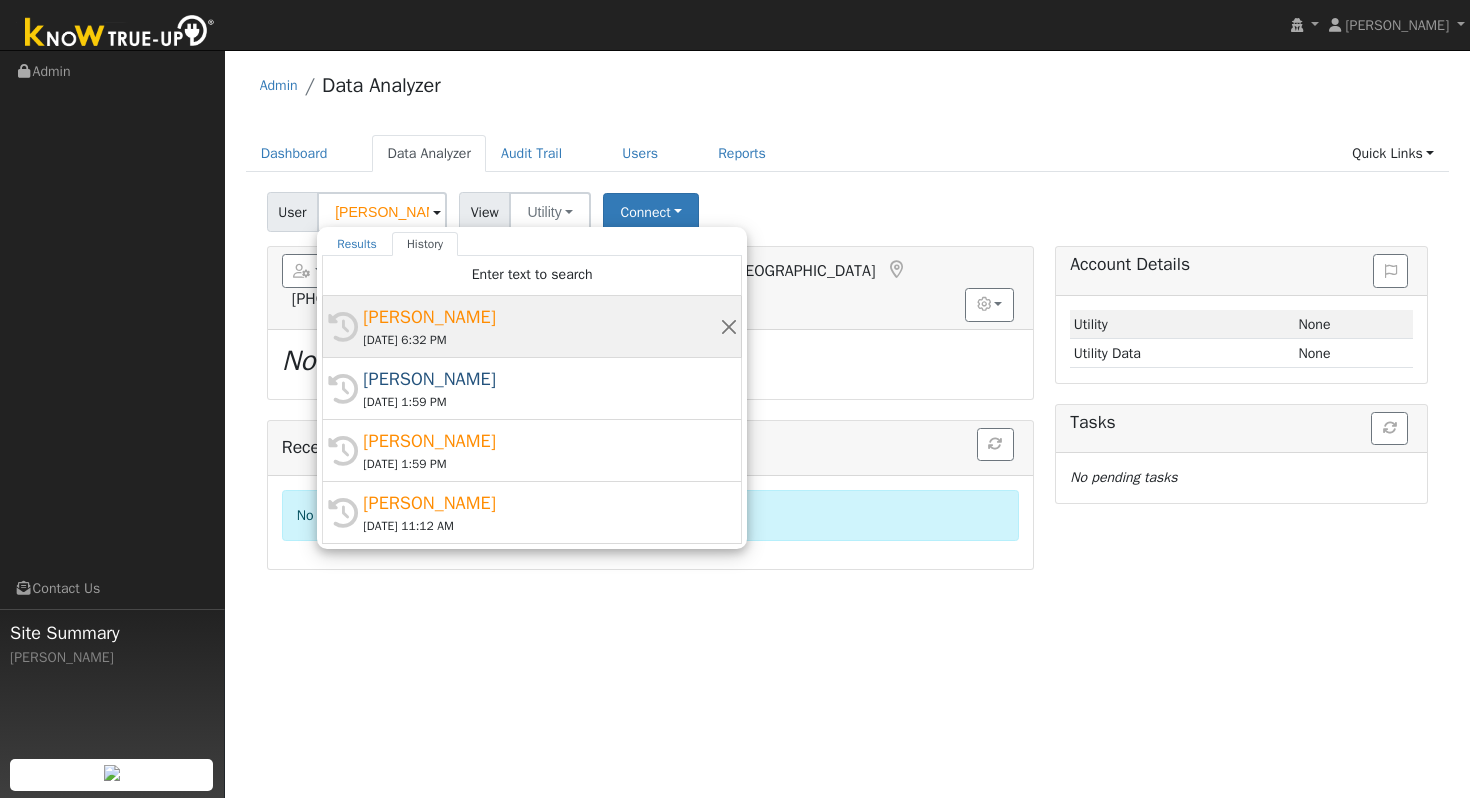 click on "[PERSON_NAME]" at bounding box center [541, 317] 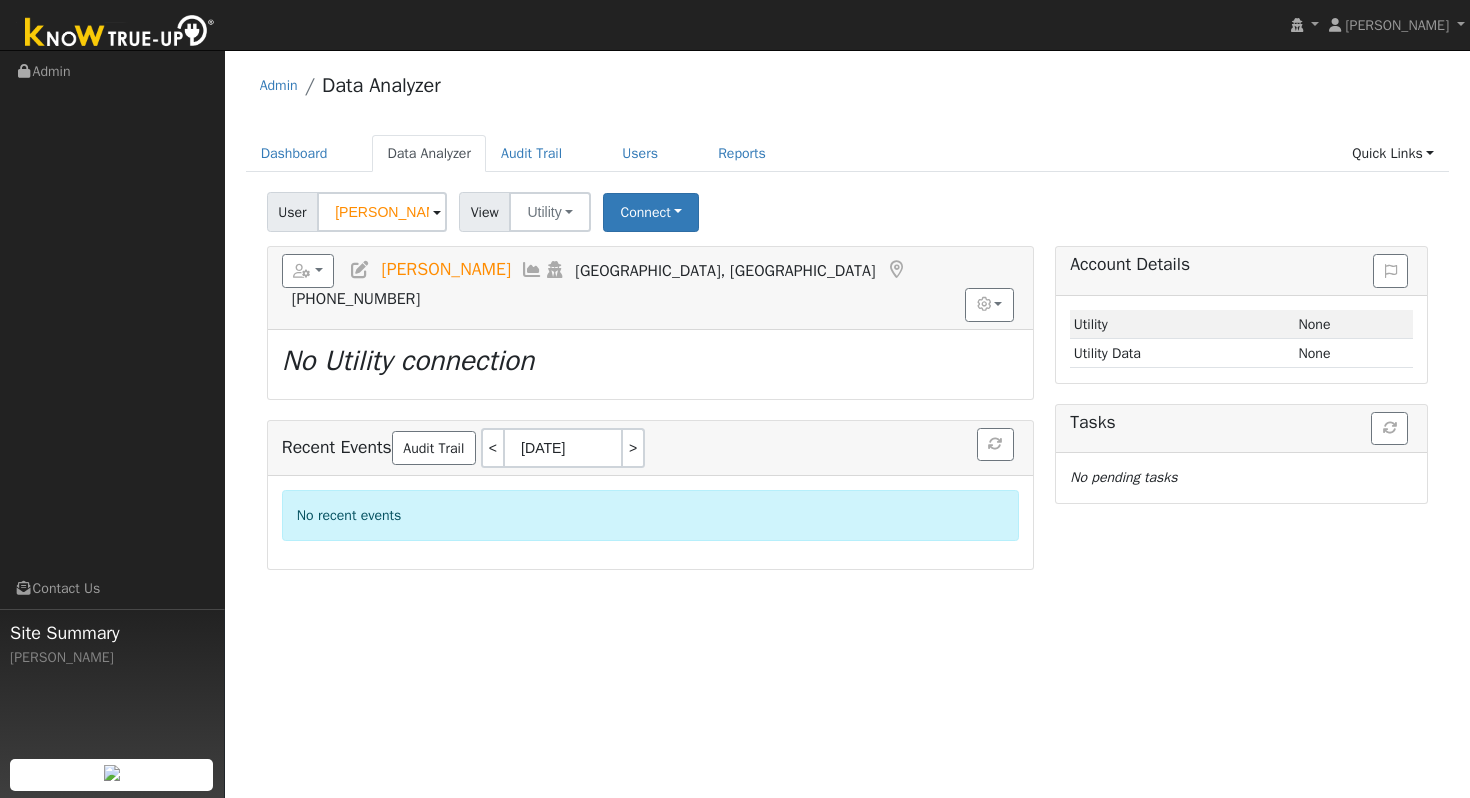 click on "Admin
Data Analyzer" at bounding box center (848, 90) 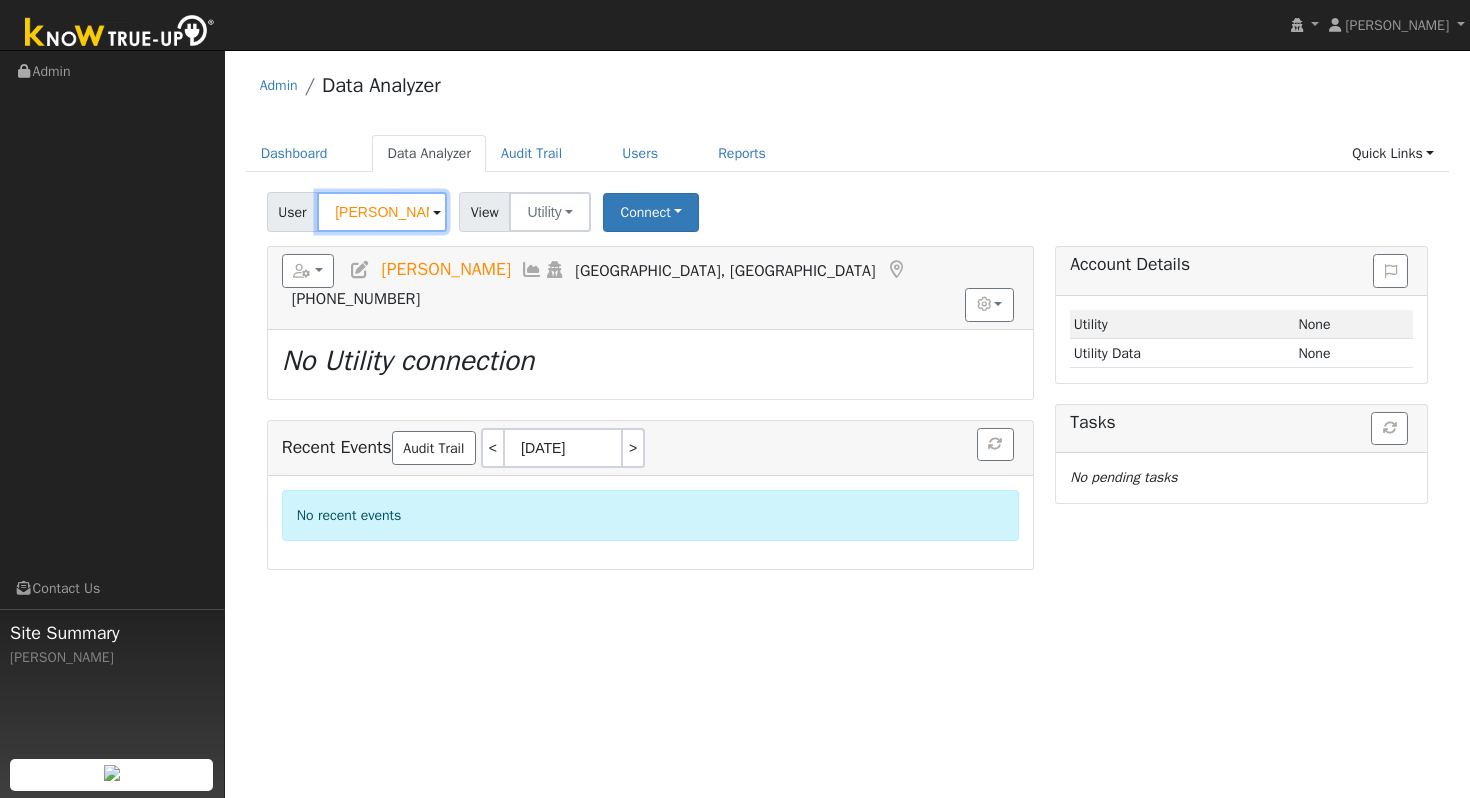 click on "[PERSON_NAME]" at bounding box center [382, 212] 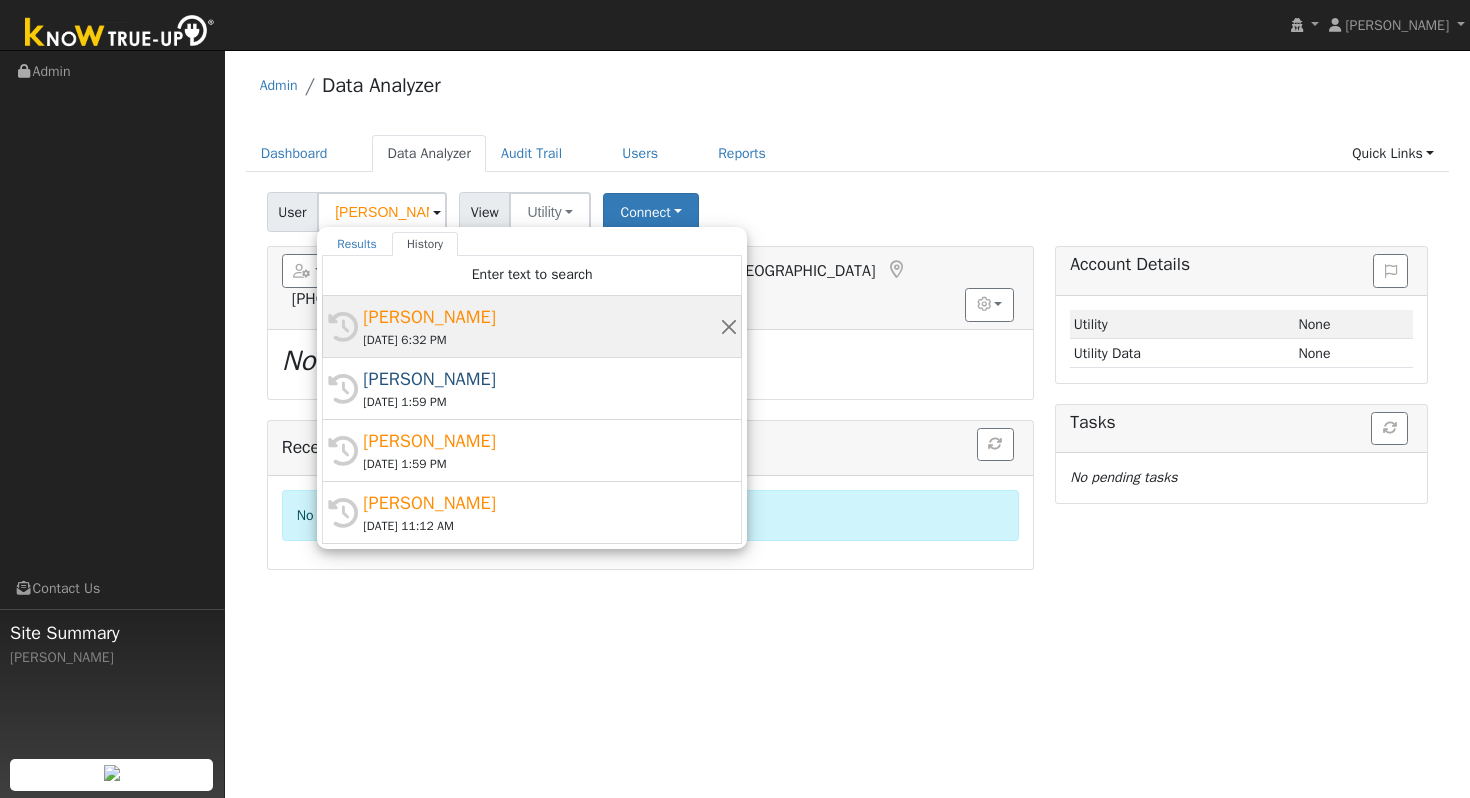 click on "[PERSON_NAME]" at bounding box center (541, 317) 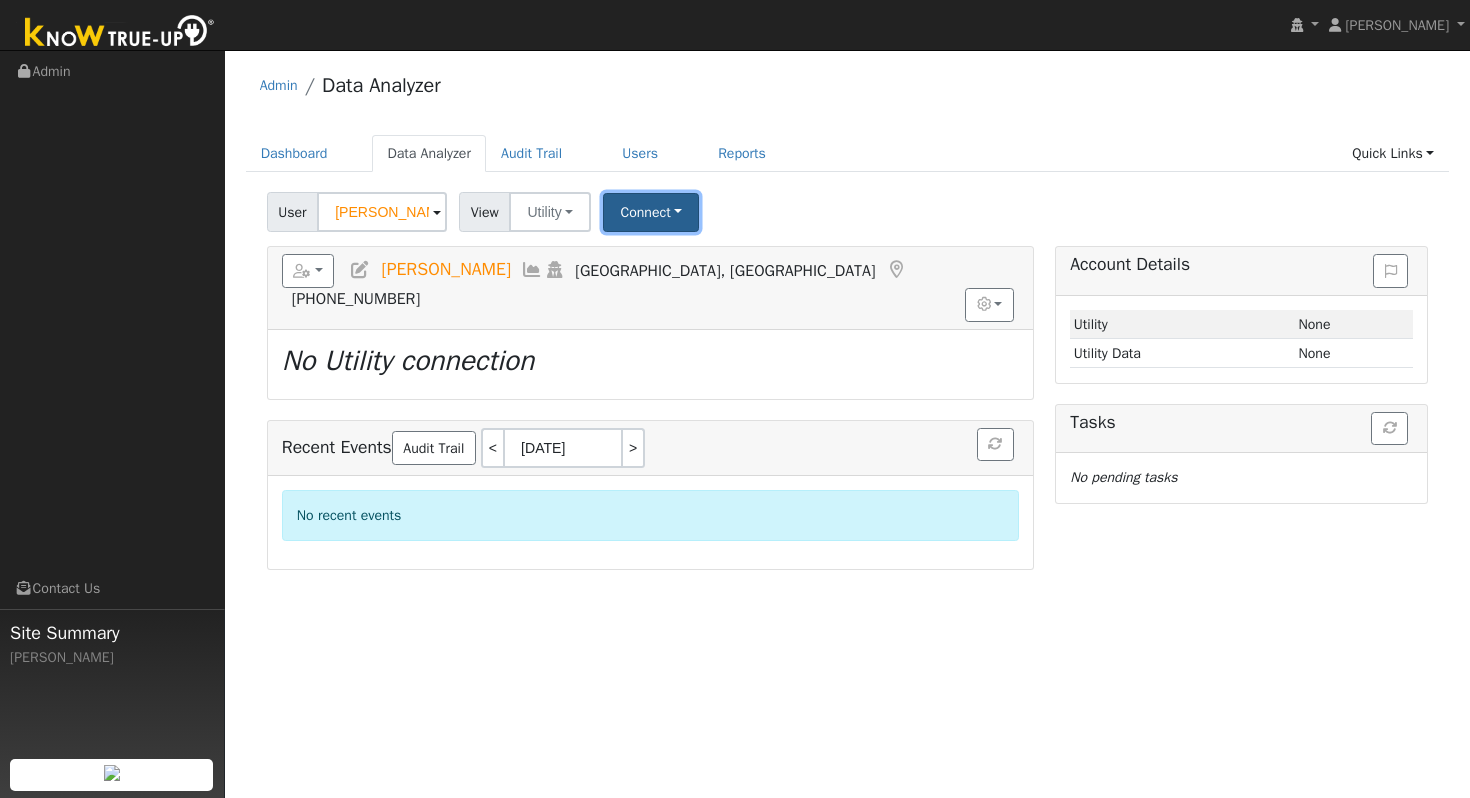 click on "Connect" at bounding box center [651, 212] 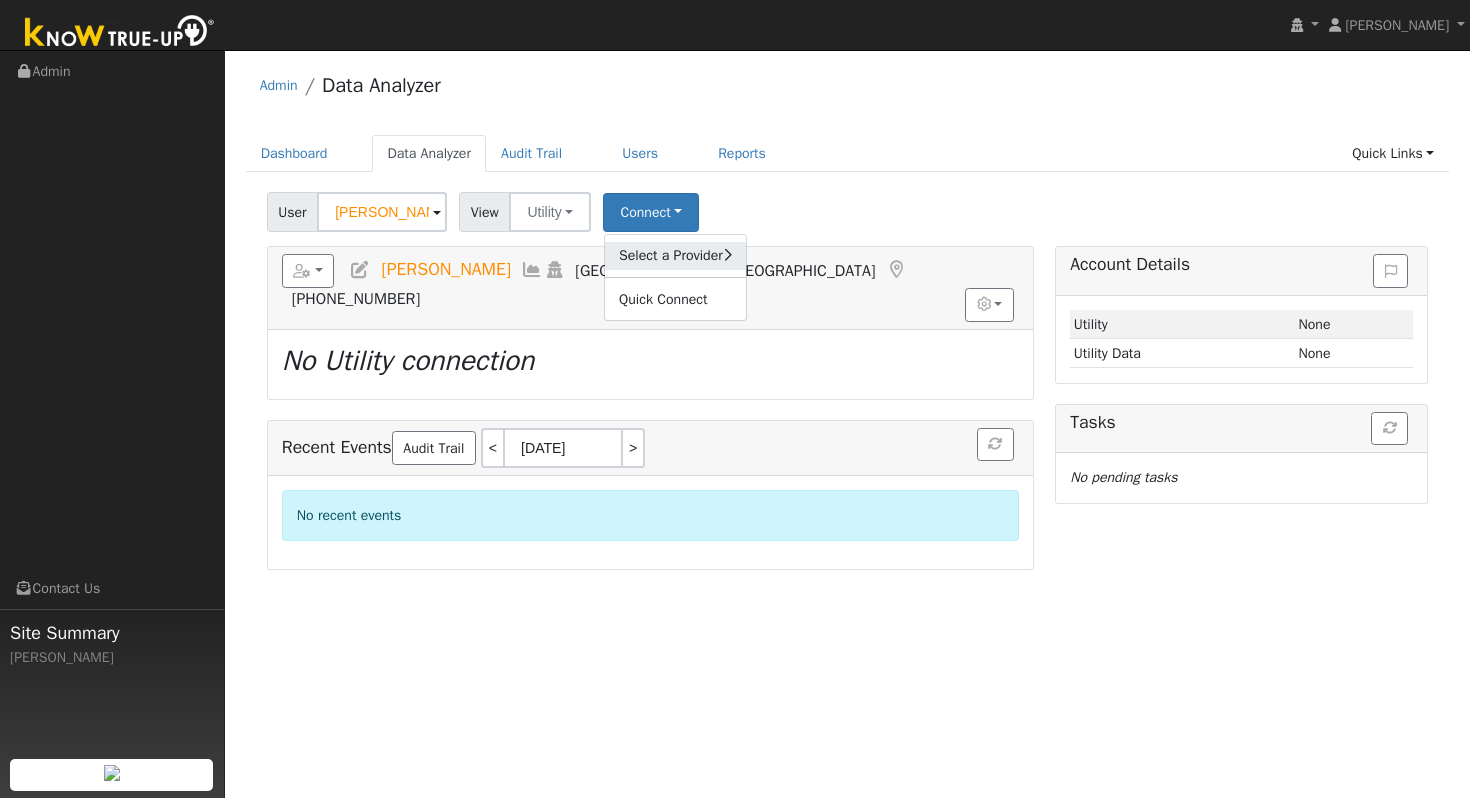 click on "Select a Provider" 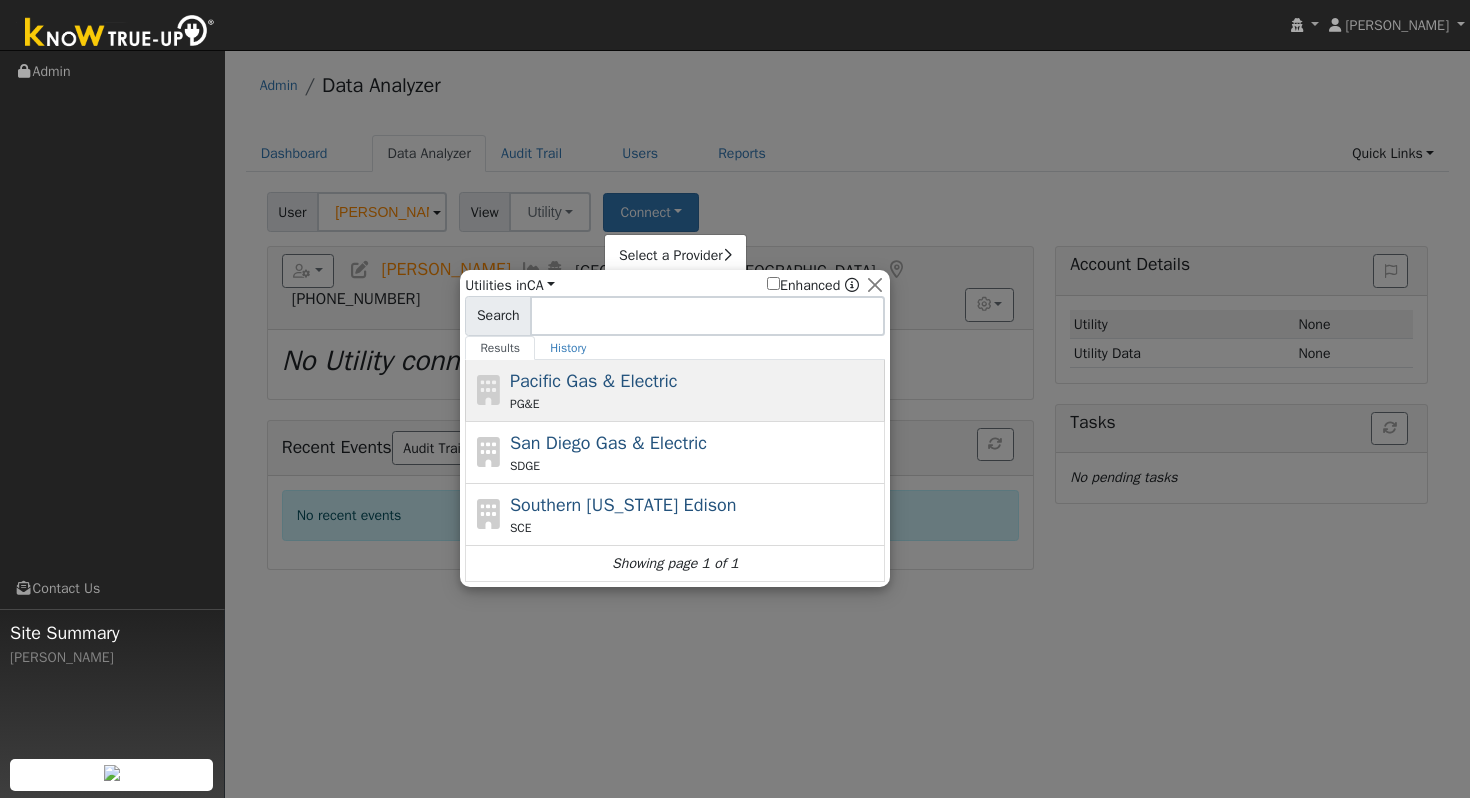 click on "PG&E" at bounding box center [695, 404] 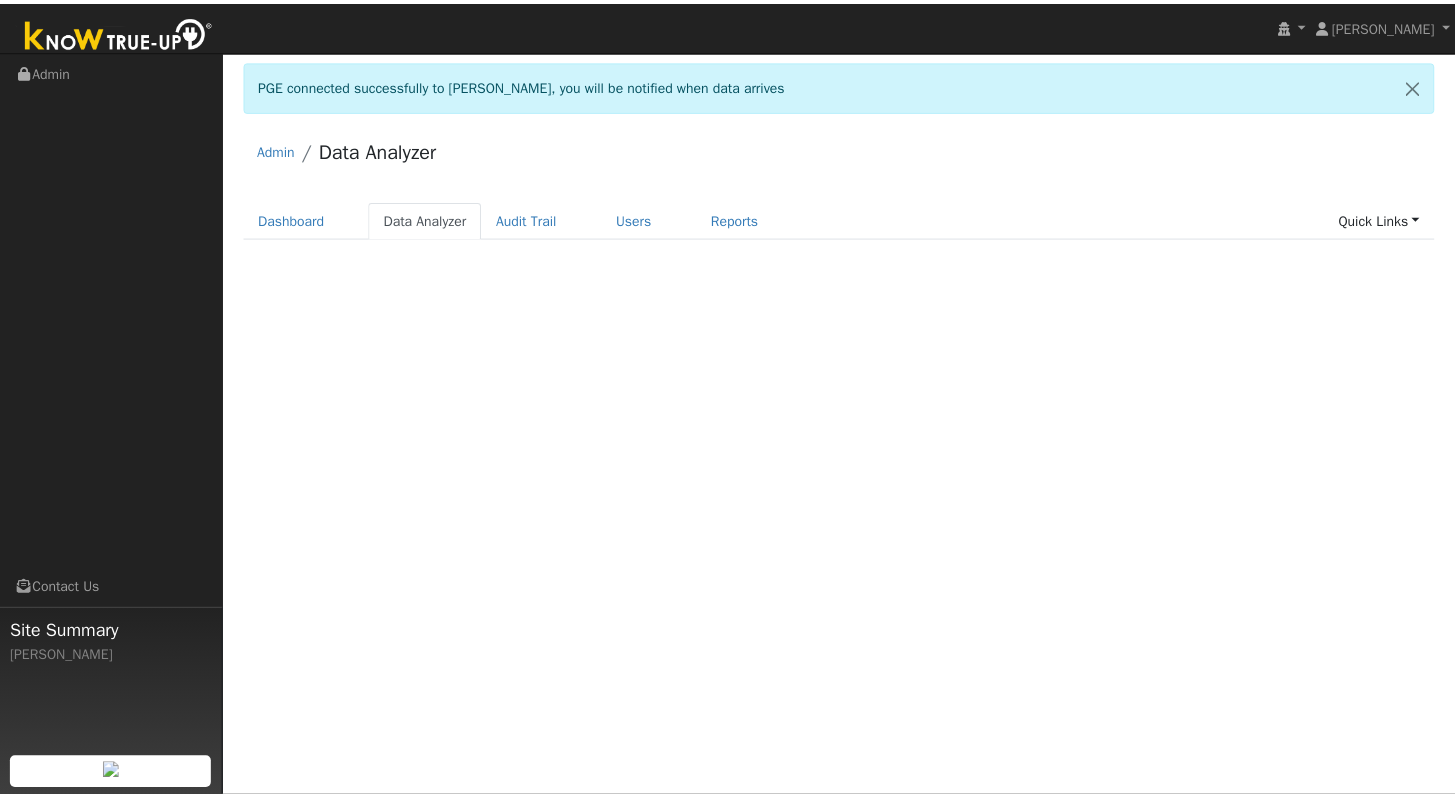 scroll, scrollTop: 0, scrollLeft: 0, axis: both 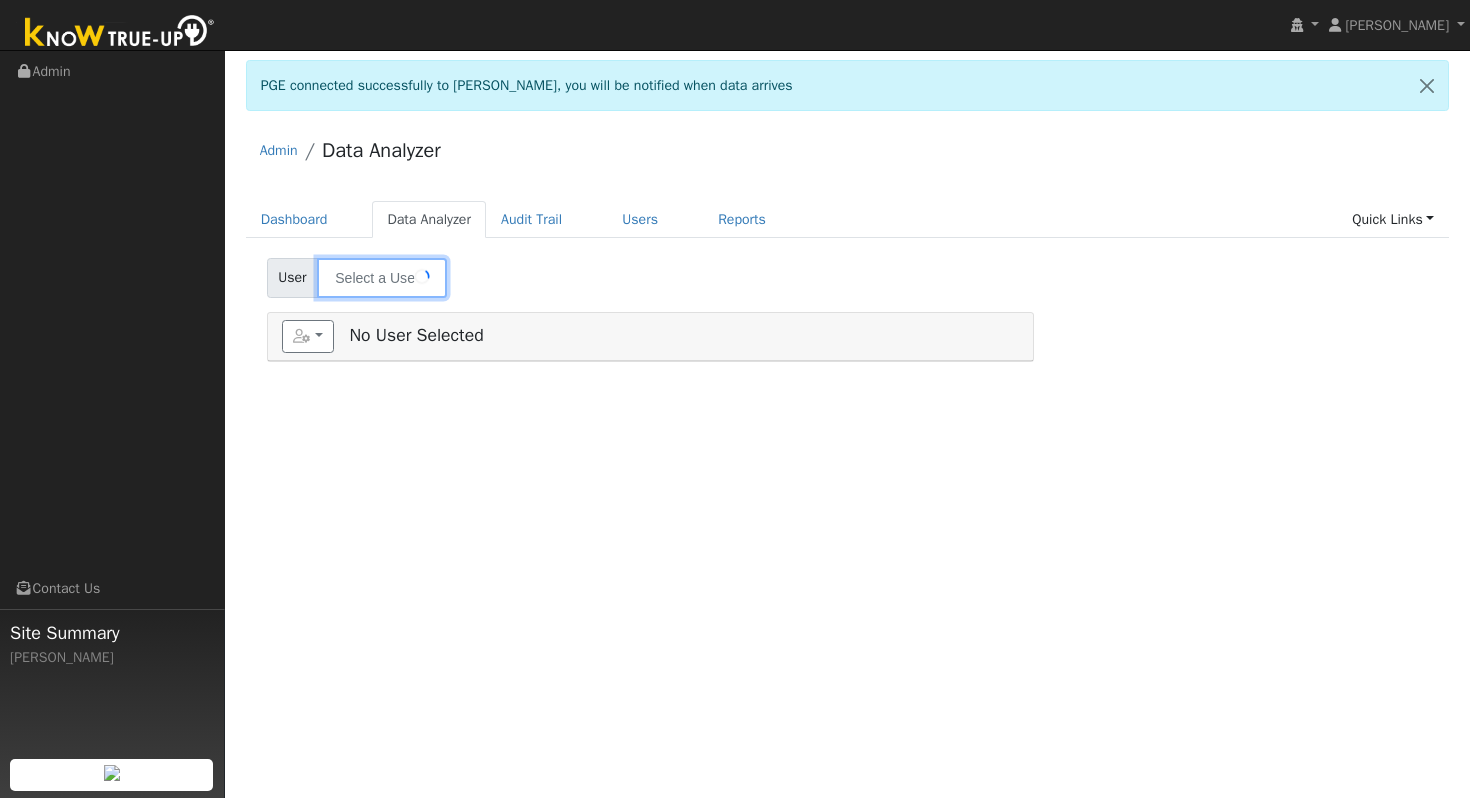 type on "[PERSON_NAME]" 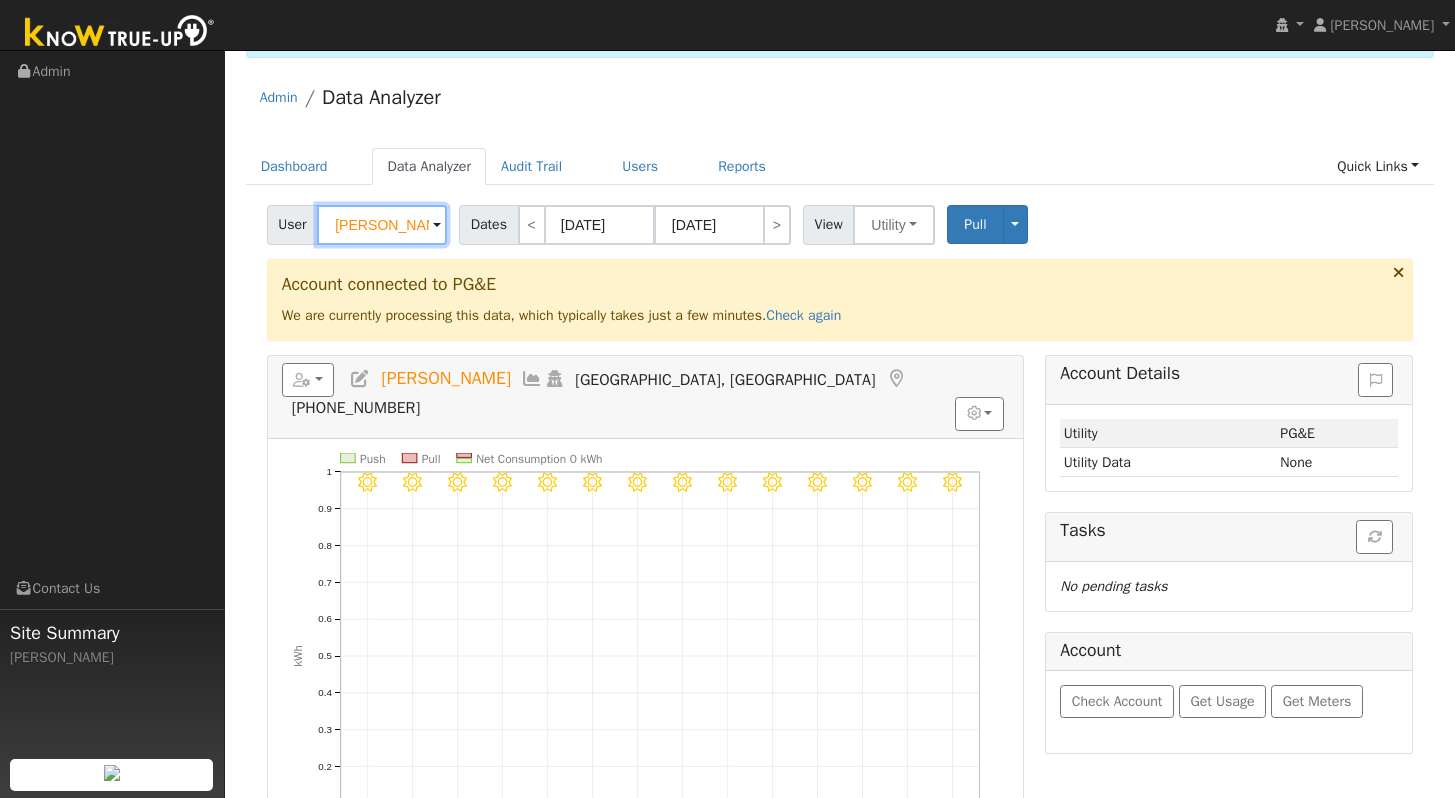 scroll, scrollTop: 54, scrollLeft: 0, axis: vertical 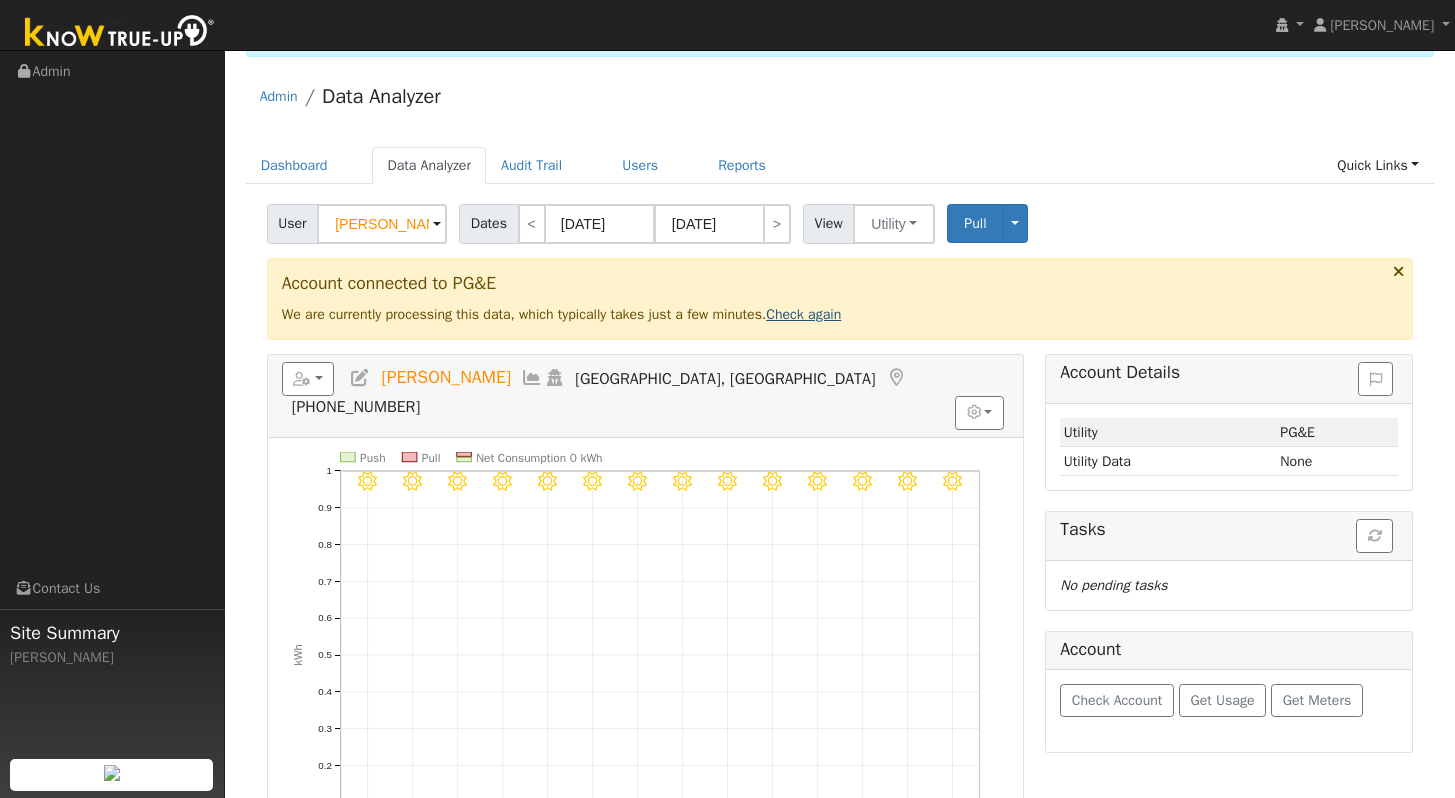 click on "Check again" at bounding box center [803, 314] 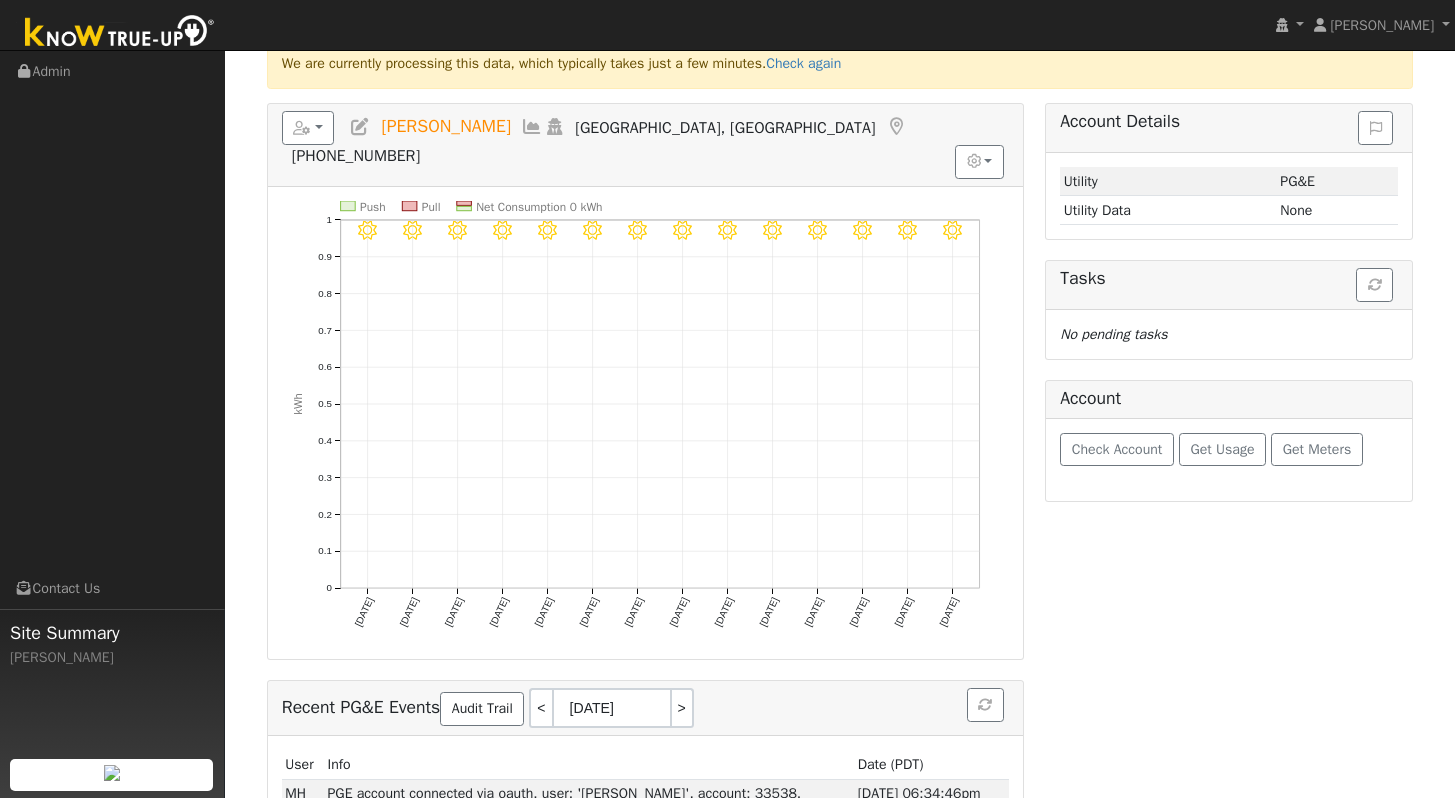 scroll, scrollTop: 342, scrollLeft: 0, axis: vertical 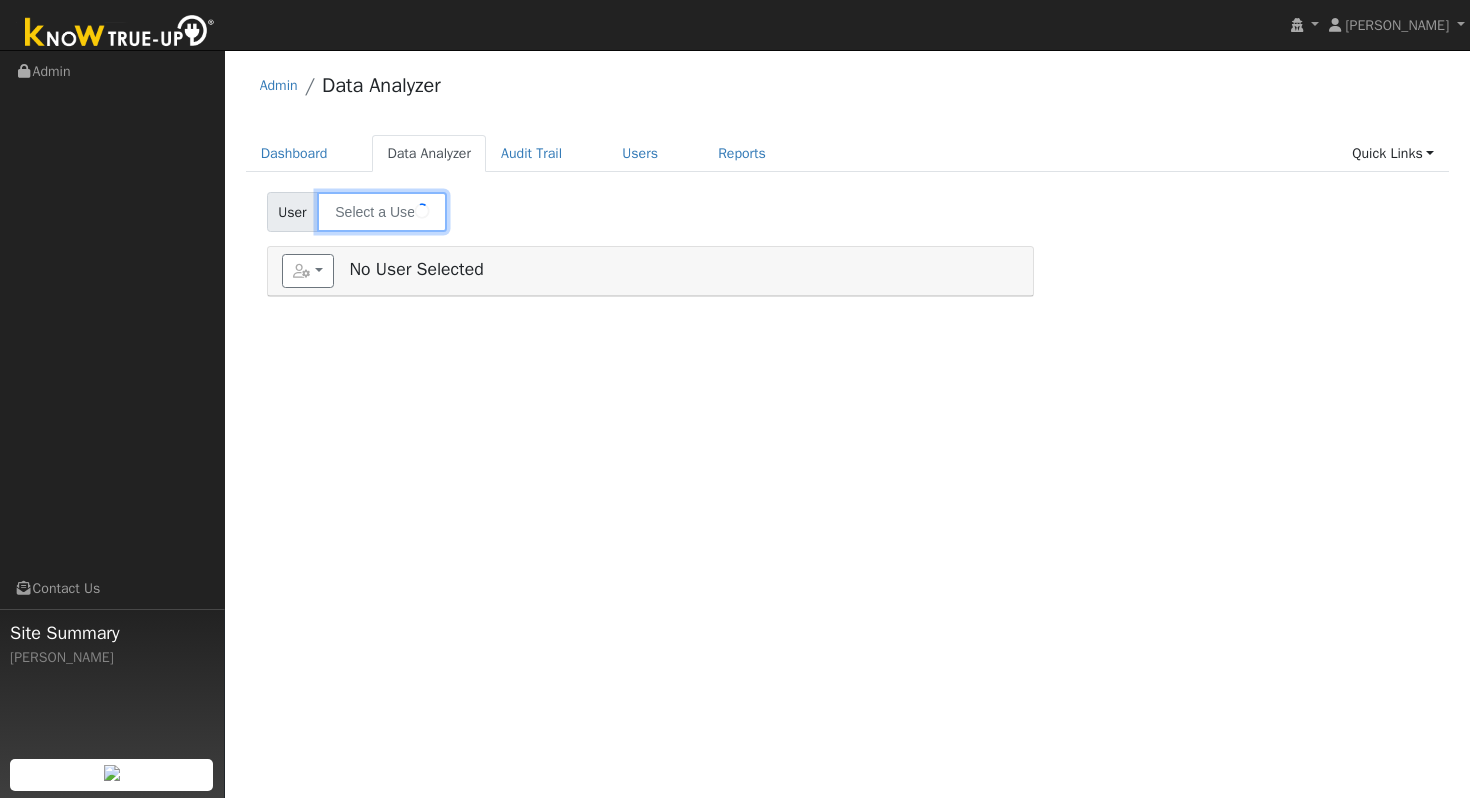 type on "[PERSON_NAME]" 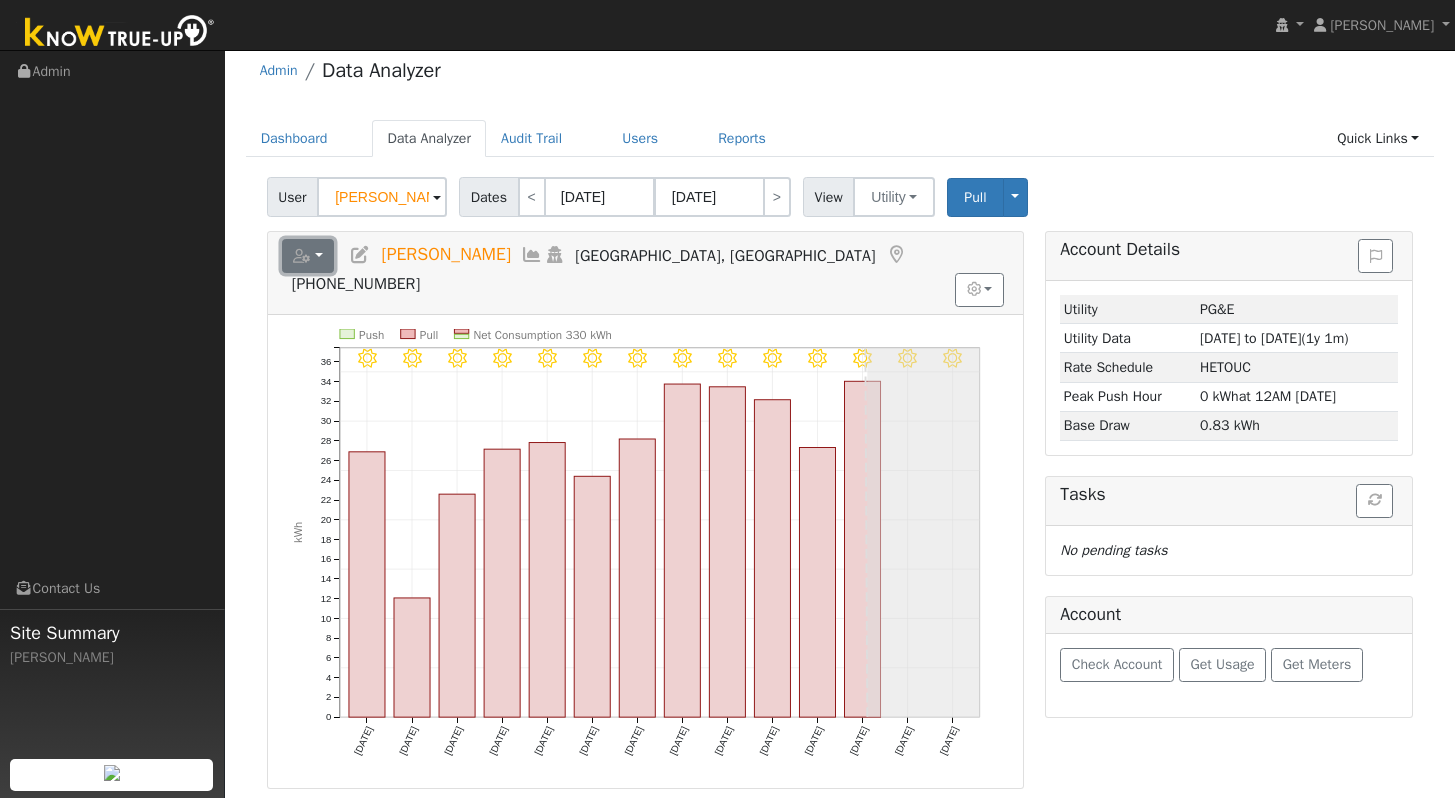 click at bounding box center [308, 256] 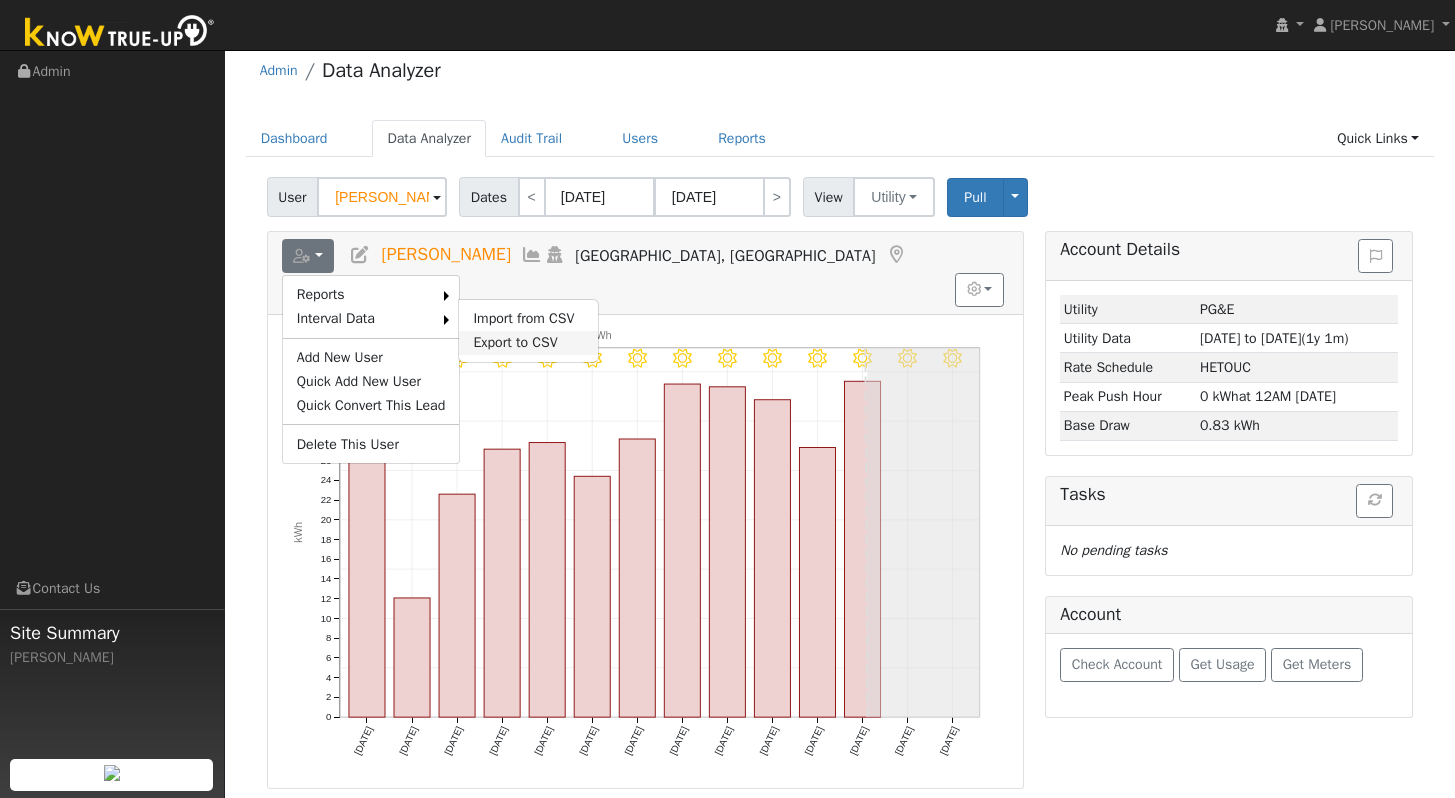 click on "Export to CSV" at bounding box center [528, 343] 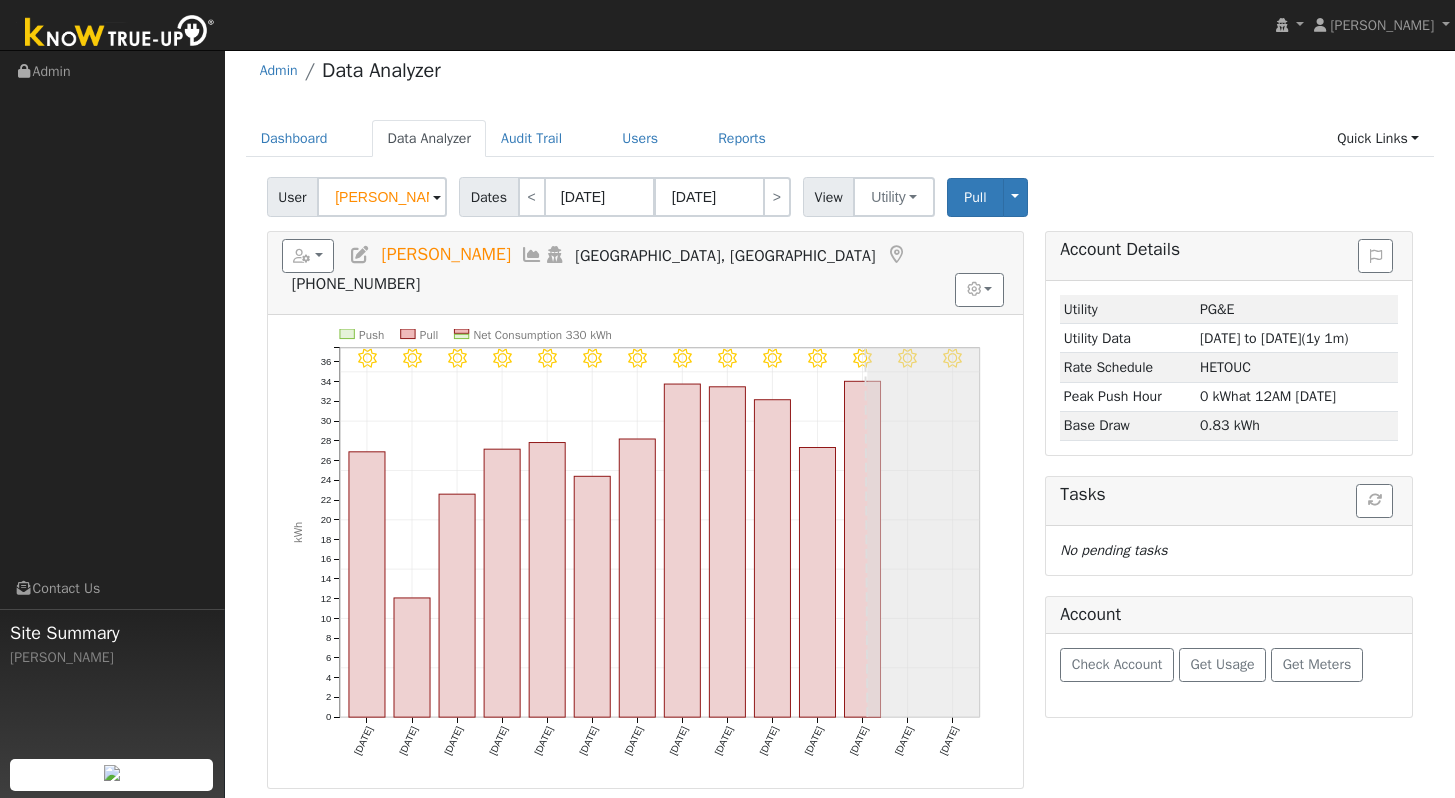 scroll, scrollTop: 0, scrollLeft: 0, axis: both 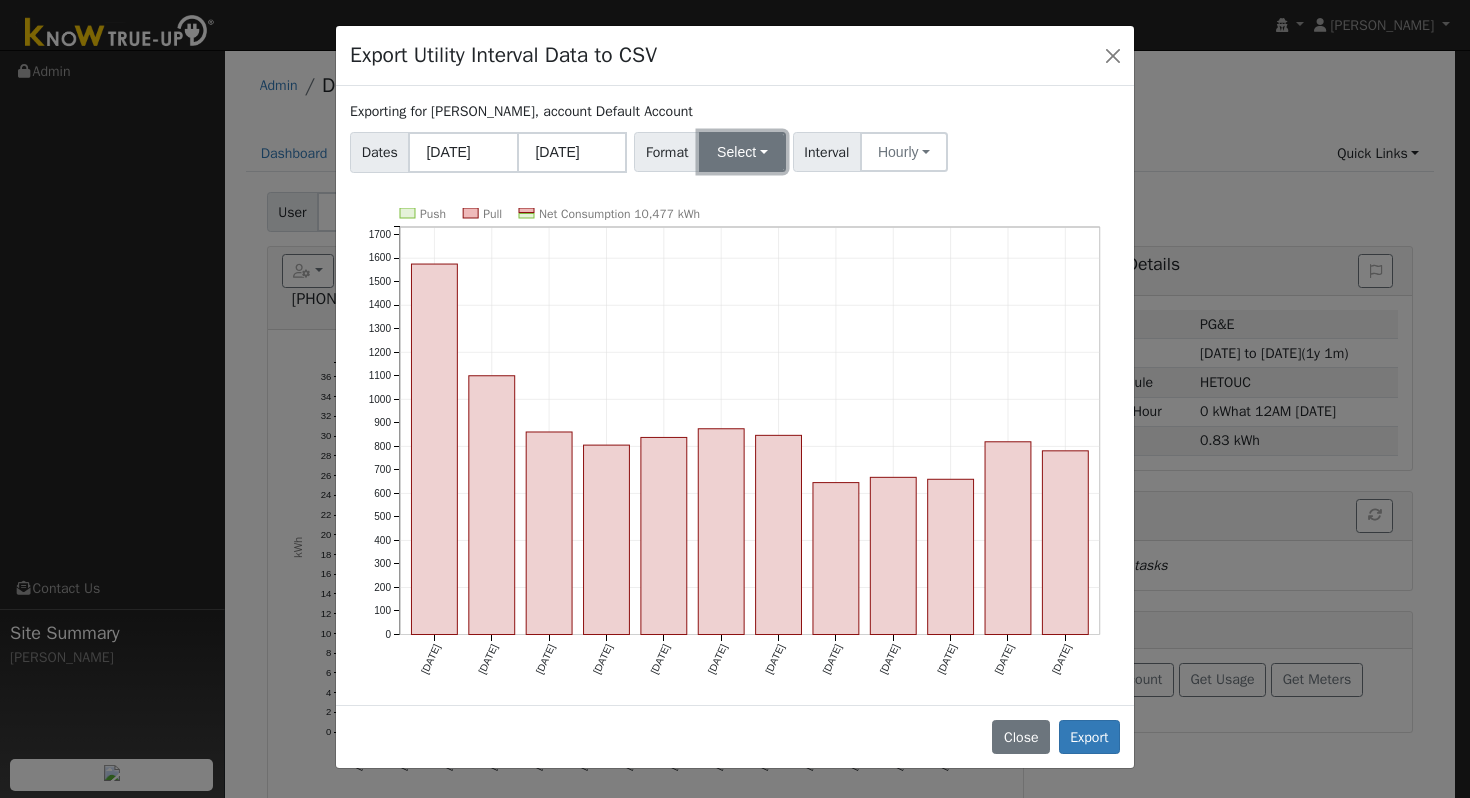 click on "Select" at bounding box center [742, 152] 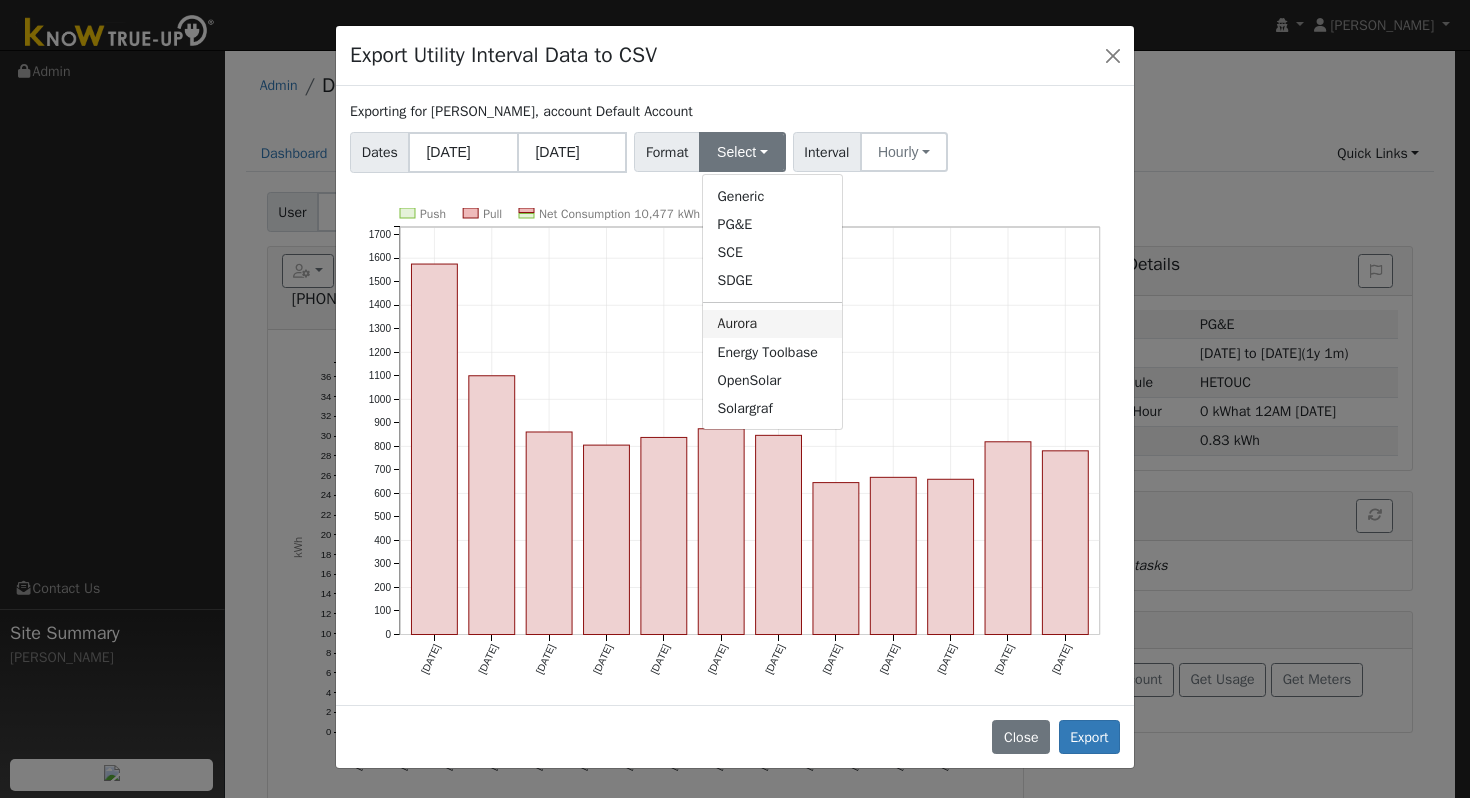 click on "Aurora" at bounding box center (772, 324) 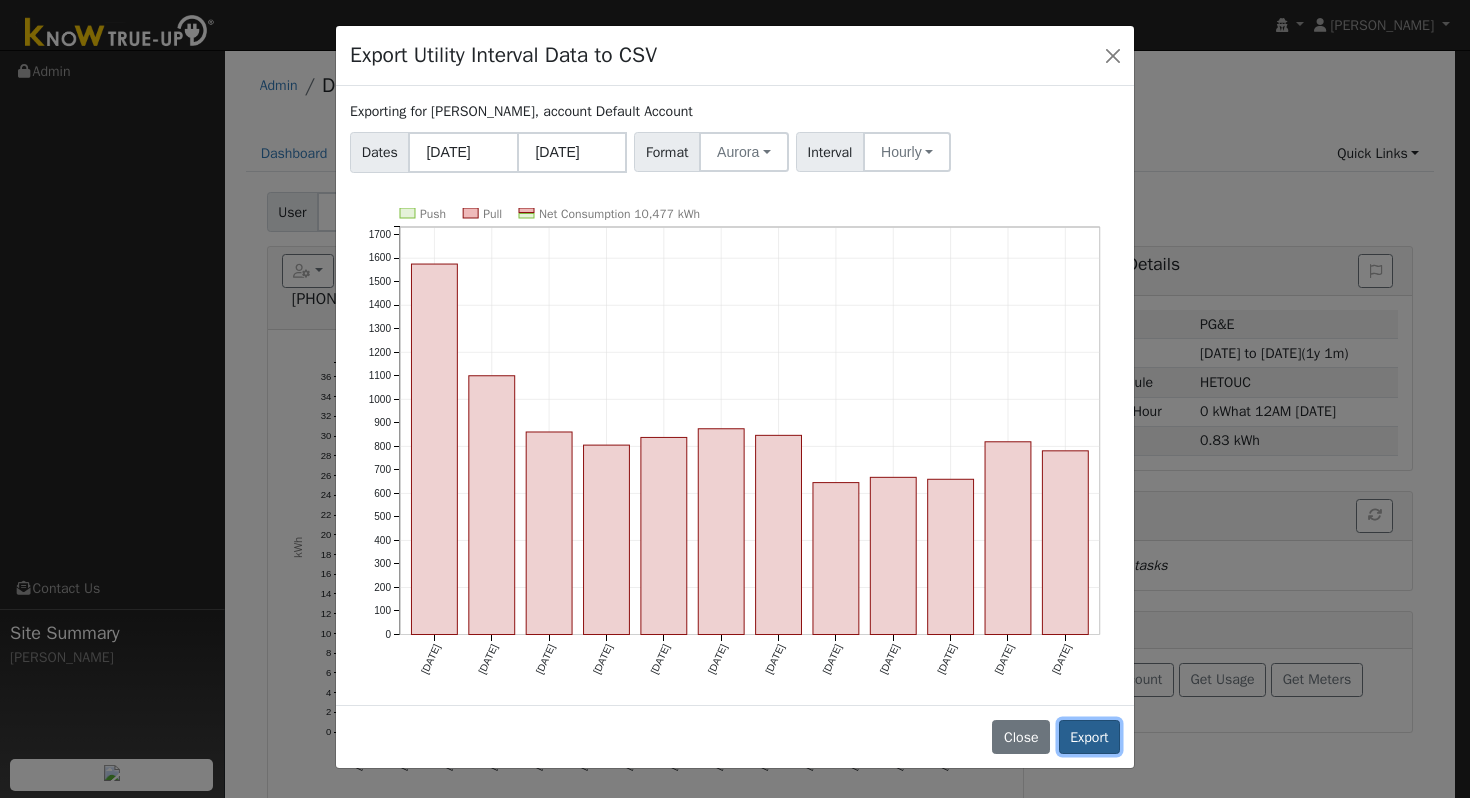 click on "Export" at bounding box center [1089, 737] 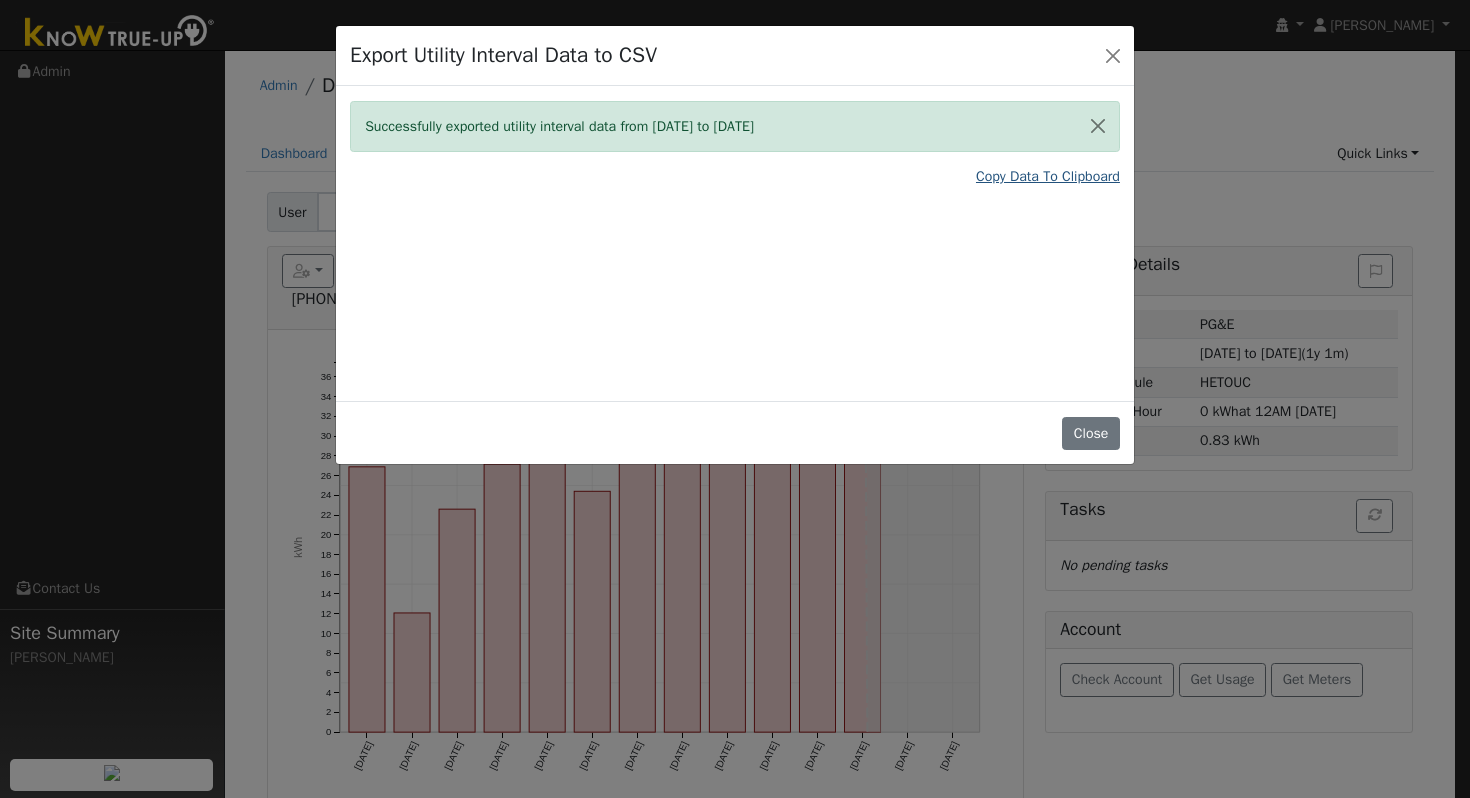 click on "Copy Data To Clipboard" at bounding box center [1048, 176] 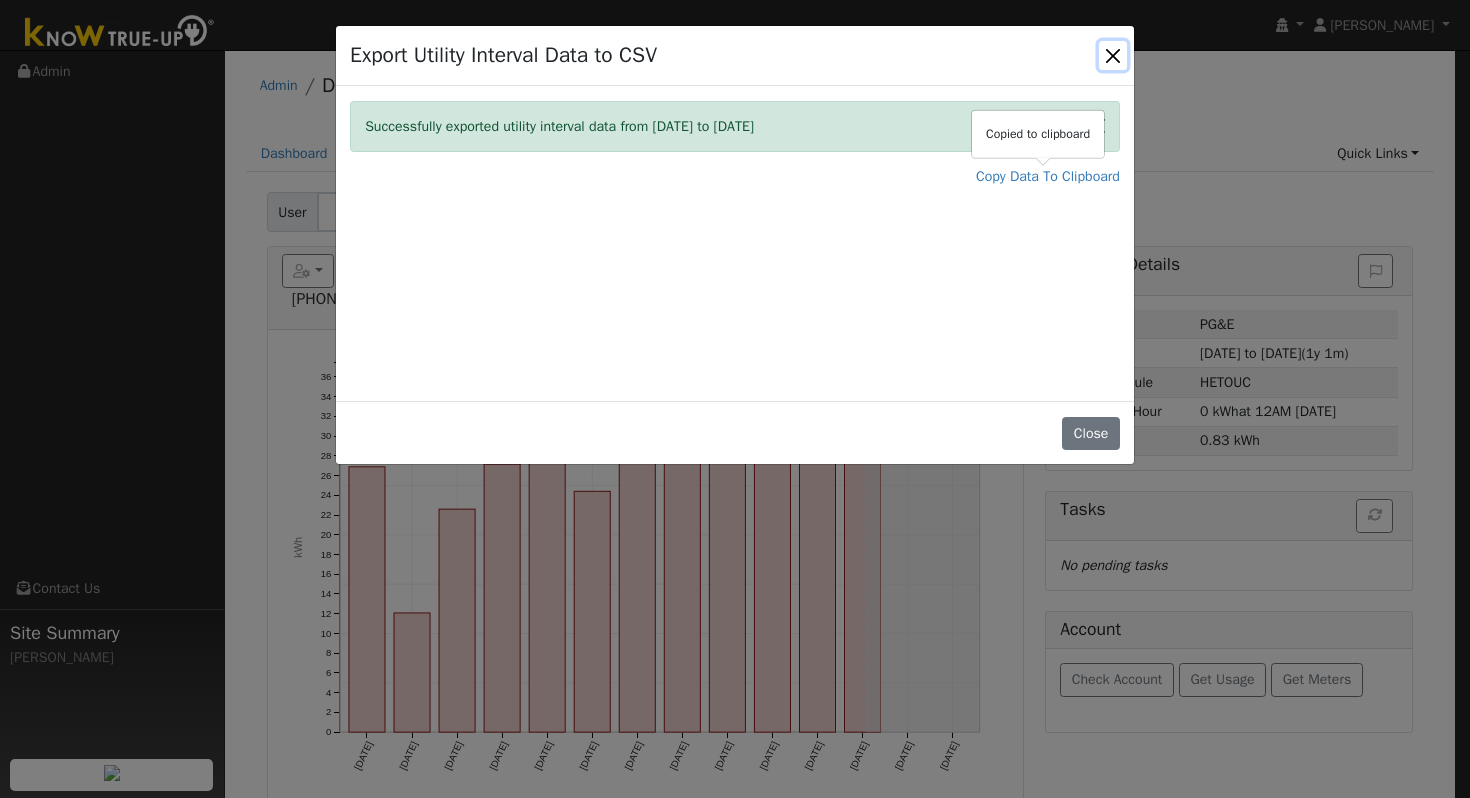 click at bounding box center (1113, 55) 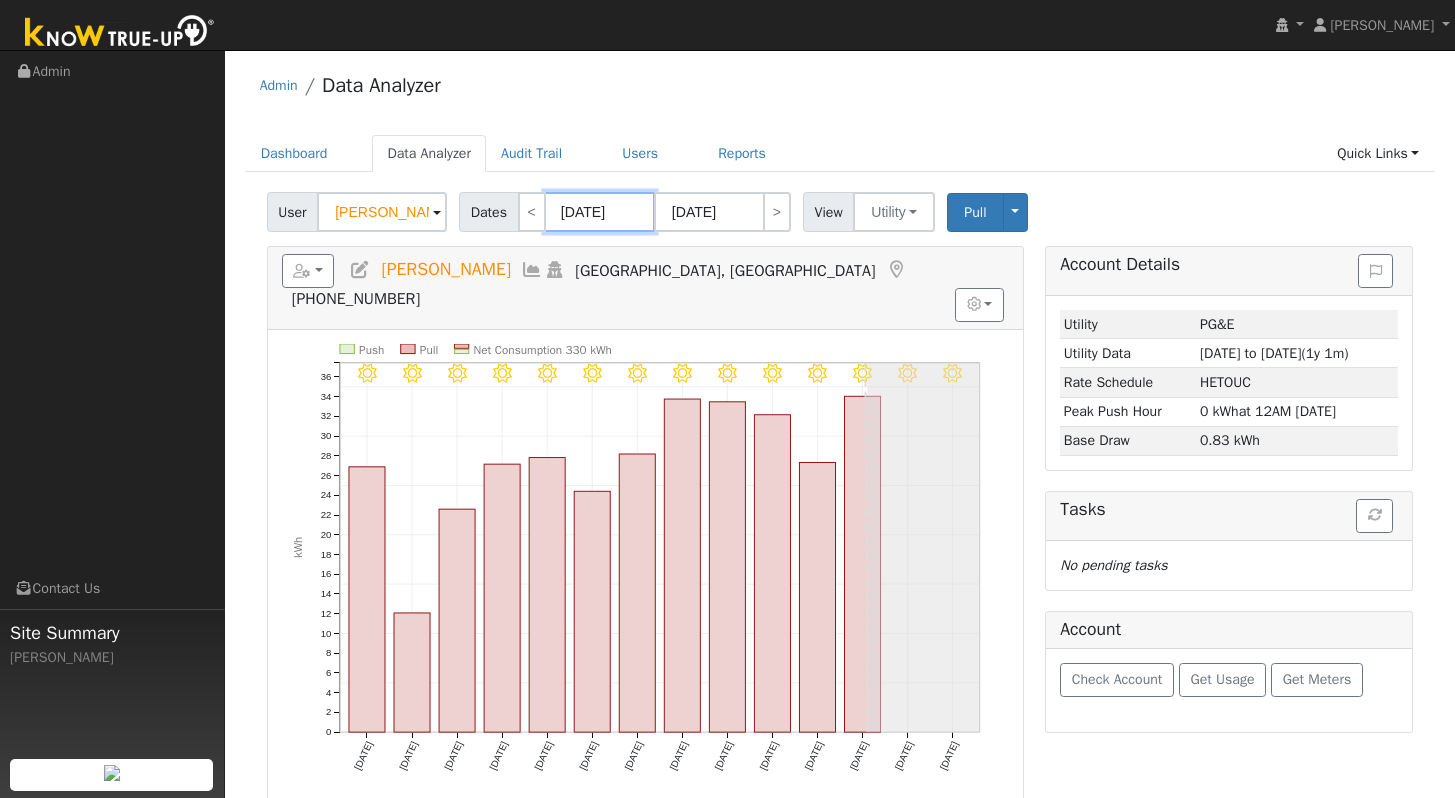 click on "[DATE]" at bounding box center (600, 212) 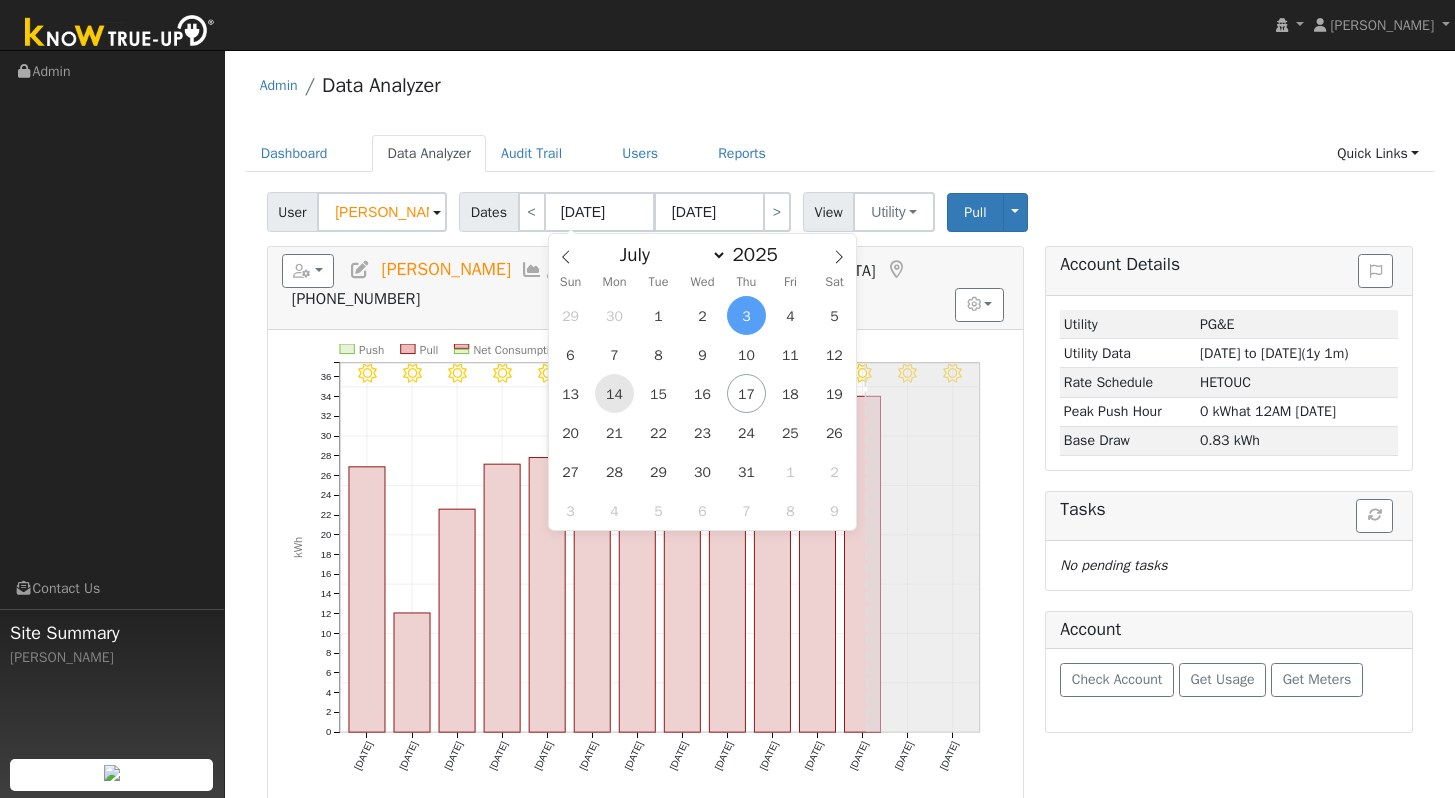 click on "14" at bounding box center (614, 393) 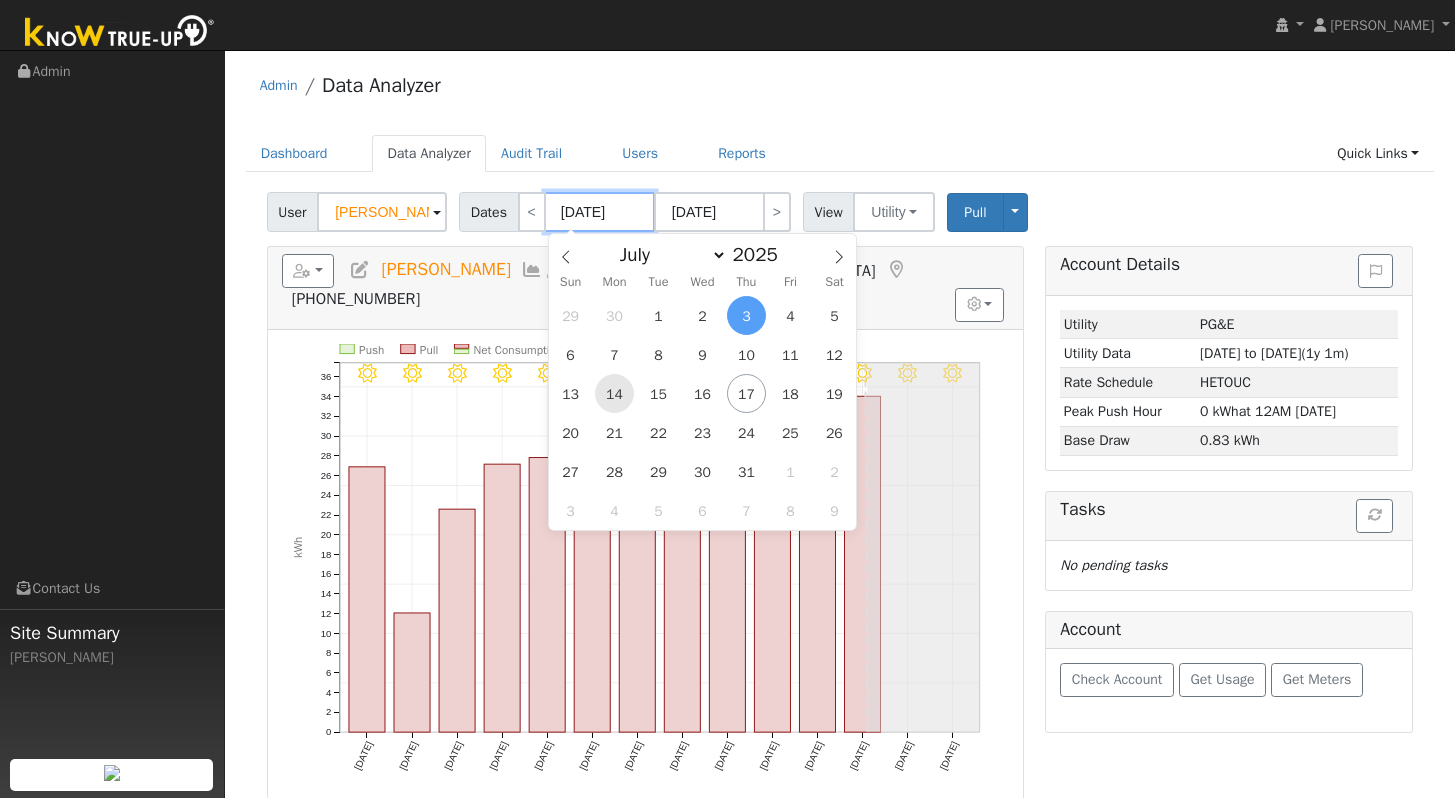 type on "[DATE]" 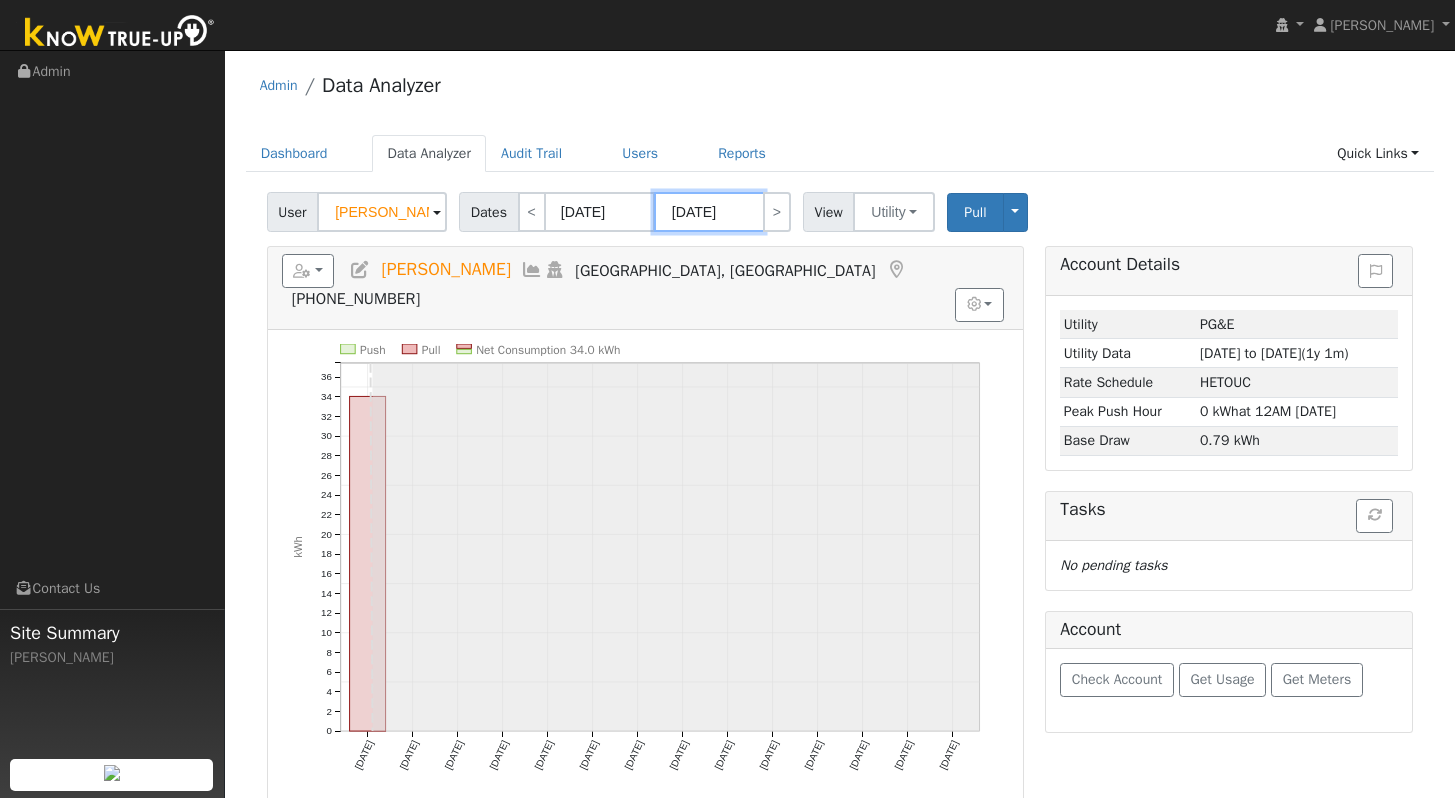 click on "[DATE]" at bounding box center (709, 212) 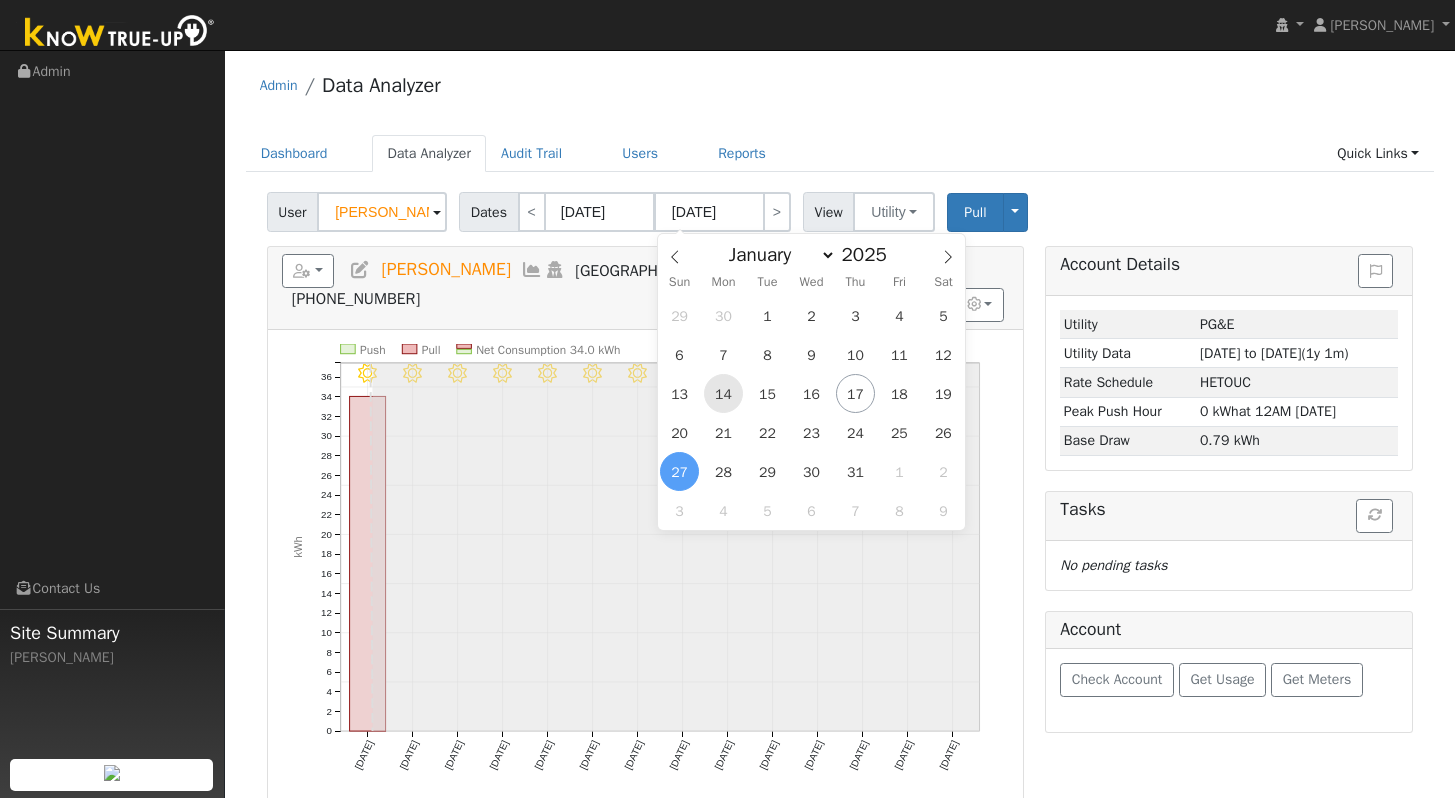 click on "14" at bounding box center [723, 393] 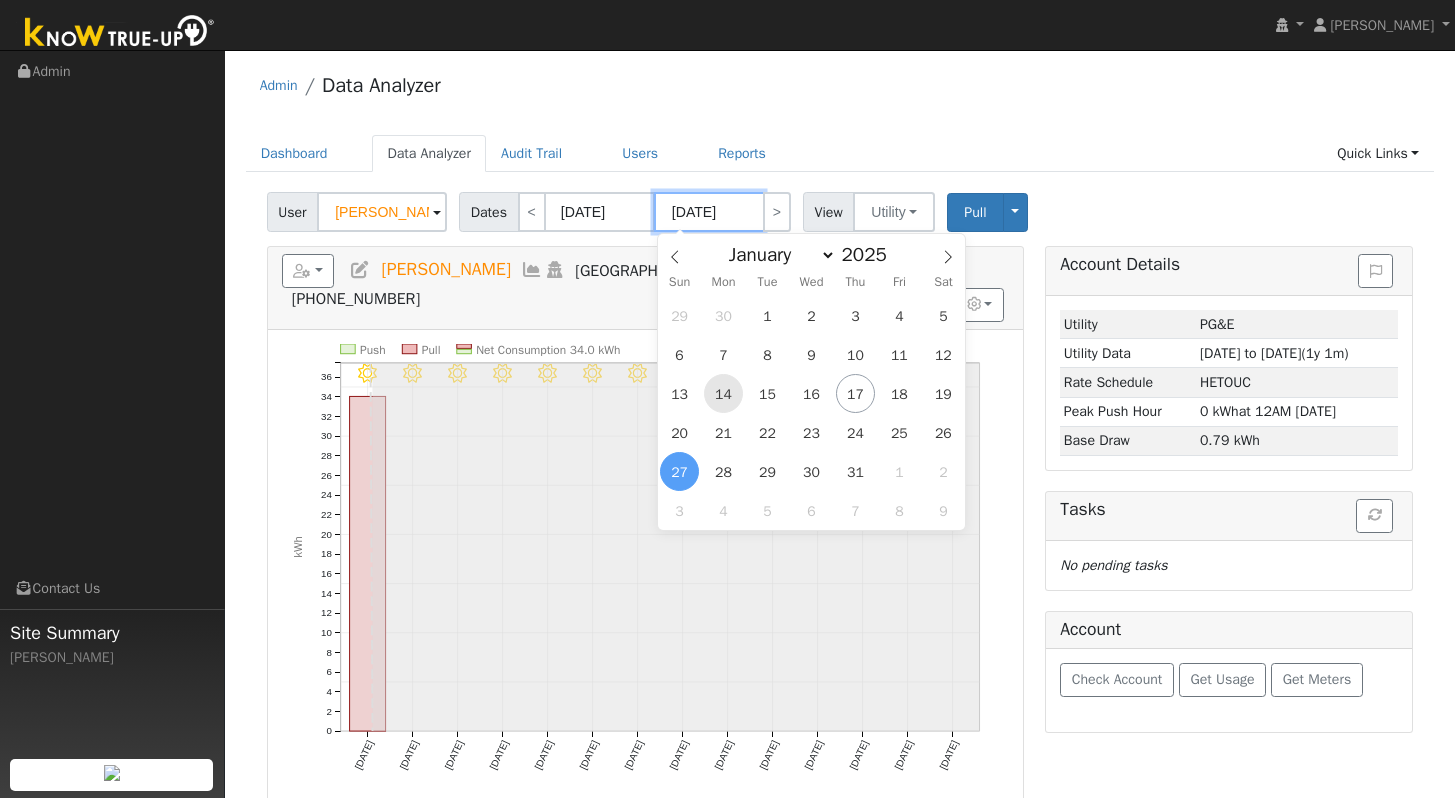 type on "[DATE]" 